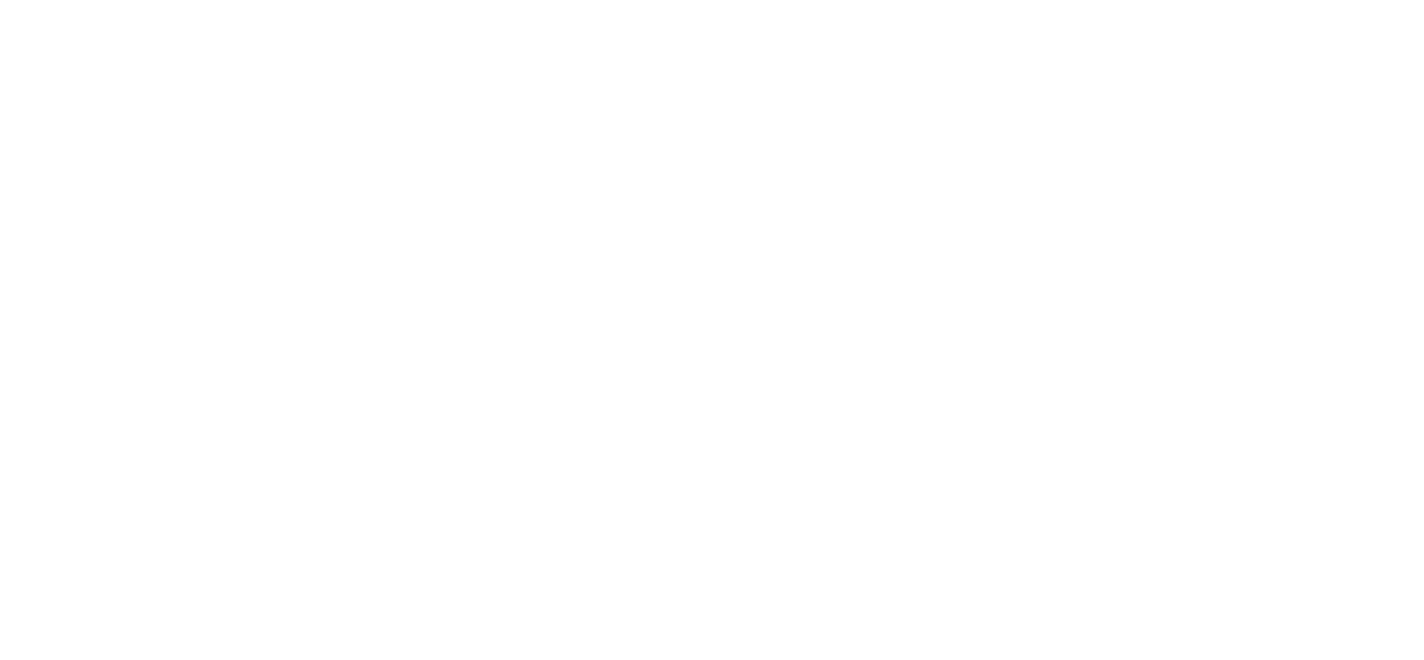 scroll, scrollTop: 0, scrollLeft: 0, axis: both 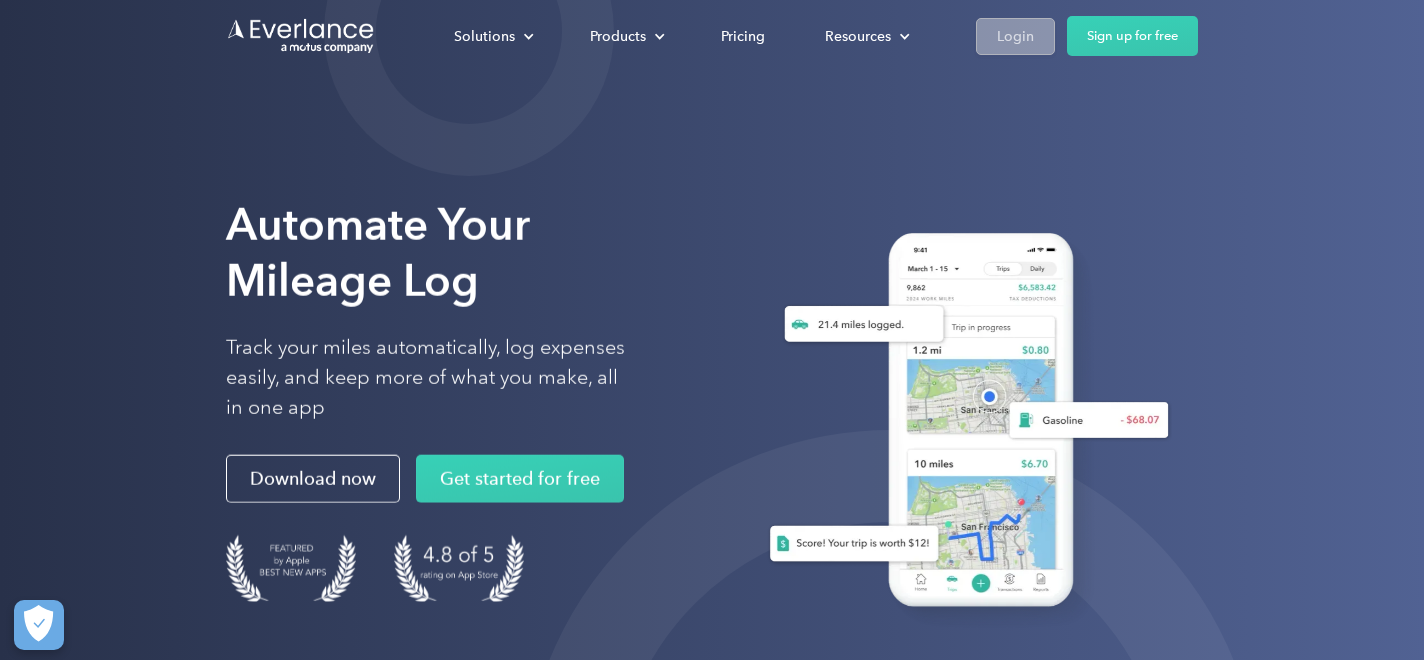 click on "Login" at bounding box center (1015, 36) 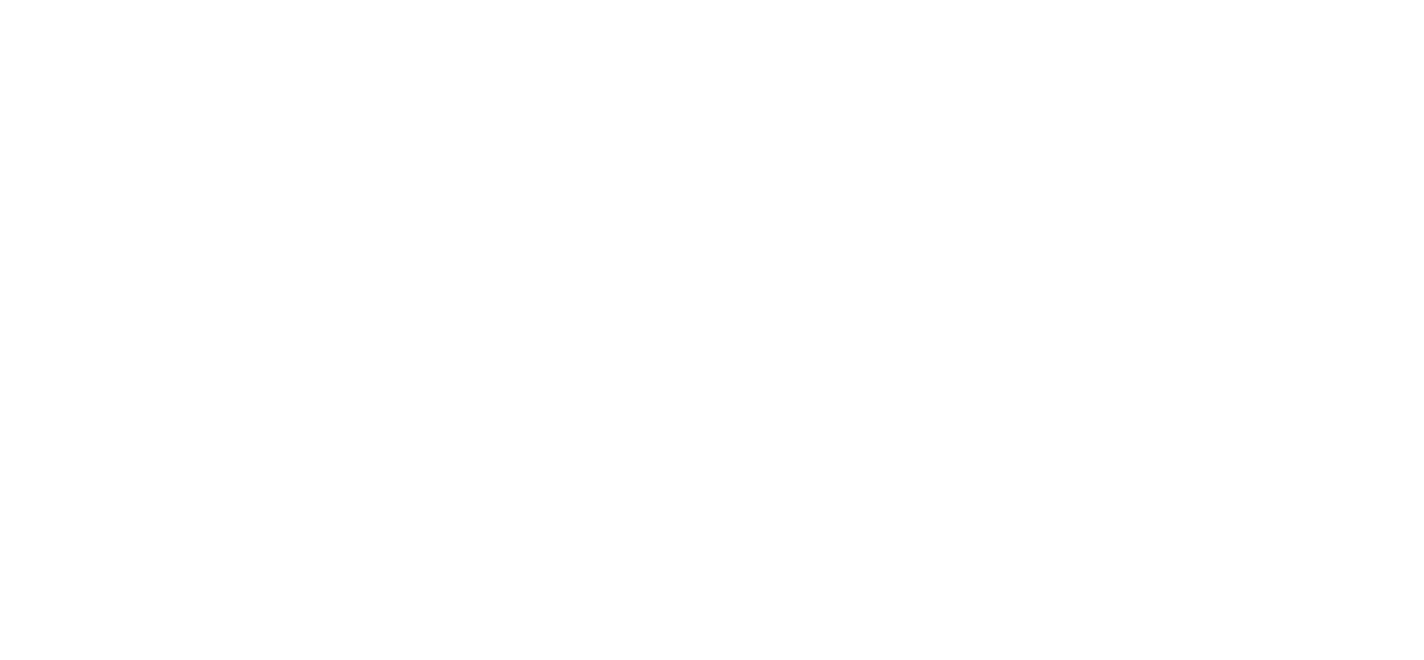 scroll, scrollTop: 0, scrollLeft: 0, axis: both 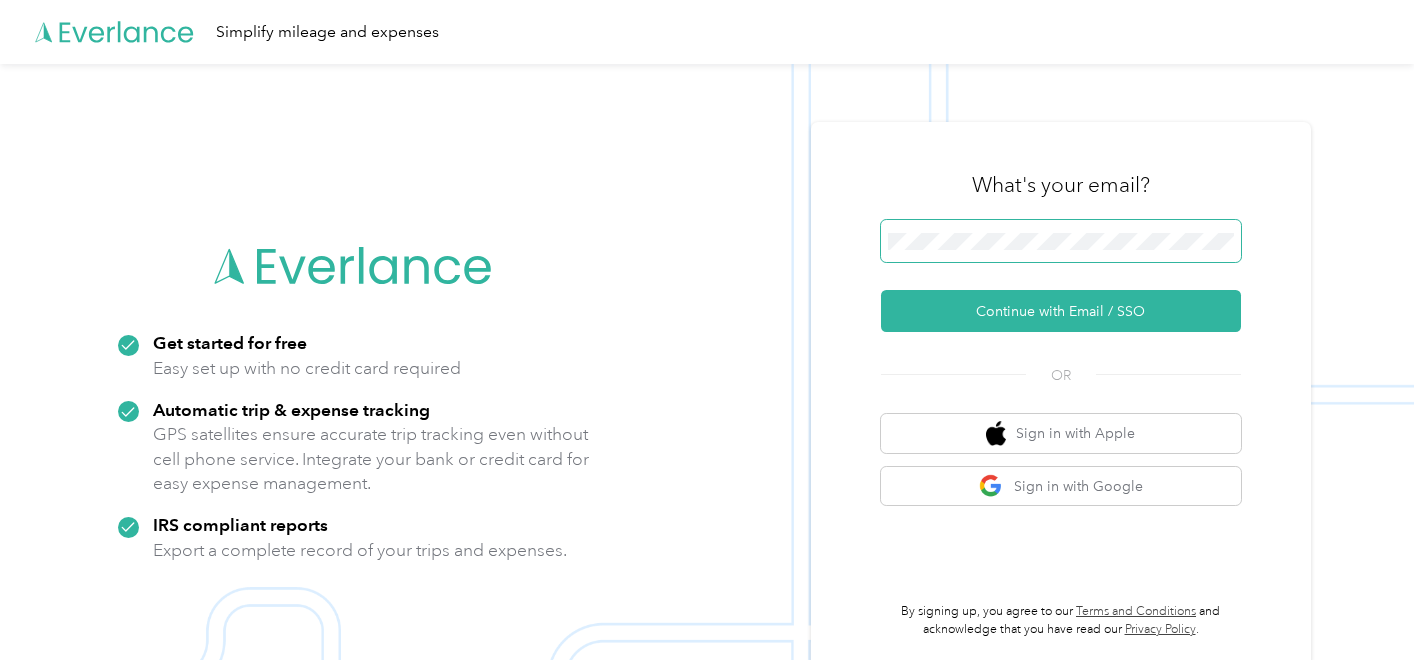 click at bounding box center (0, 724) 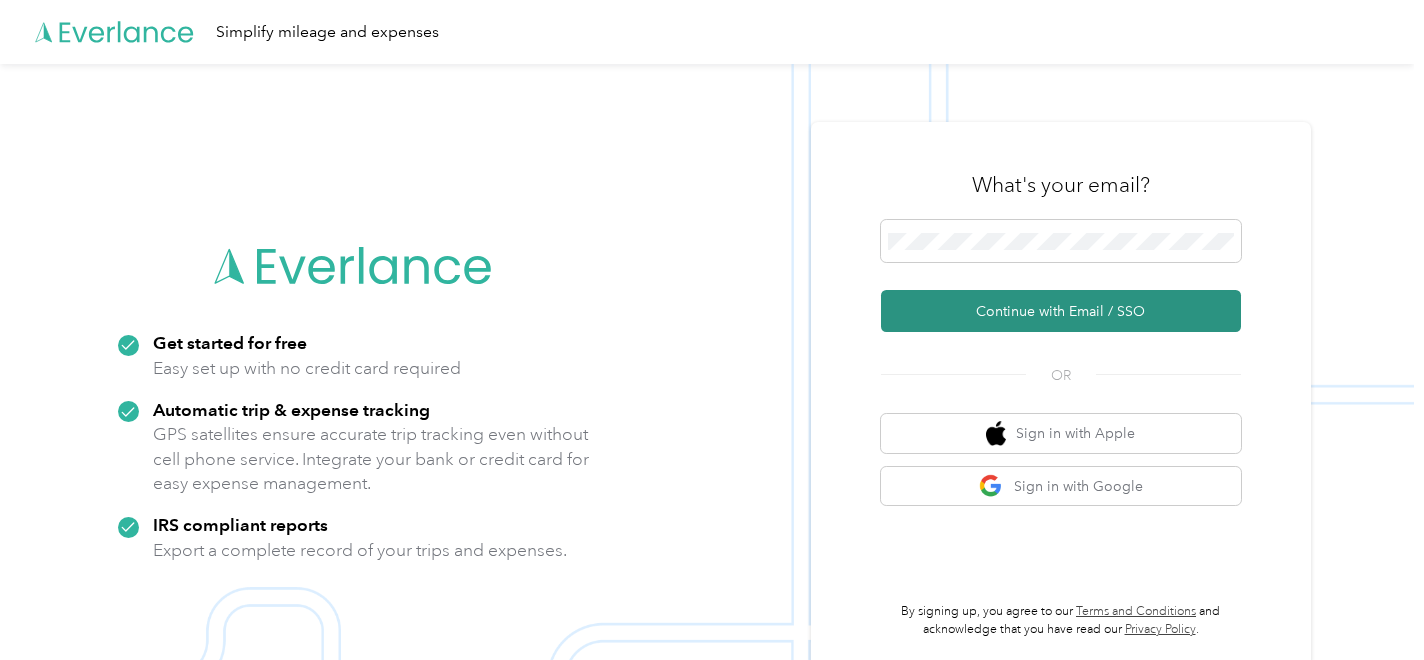 click on "Continue with Email / SSO" at bounding box center (1061, 311) 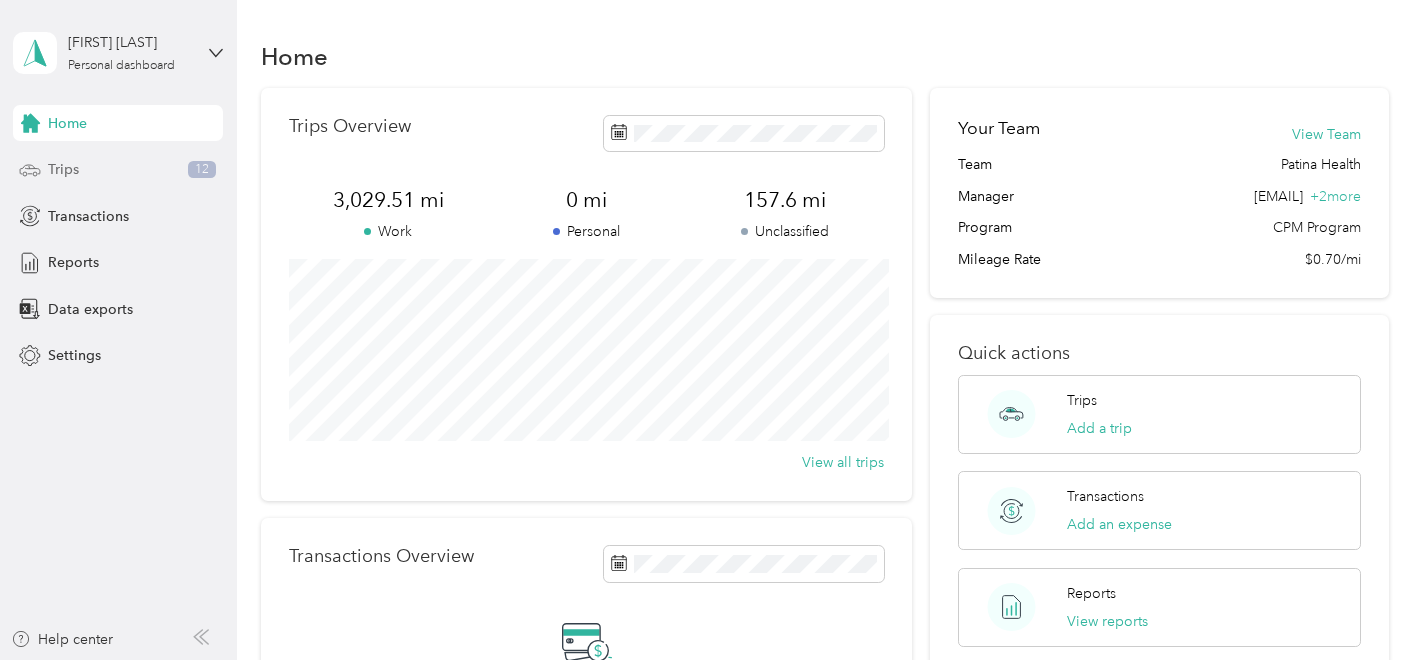 click on "Trips 12" at bounding box center [118, 170] 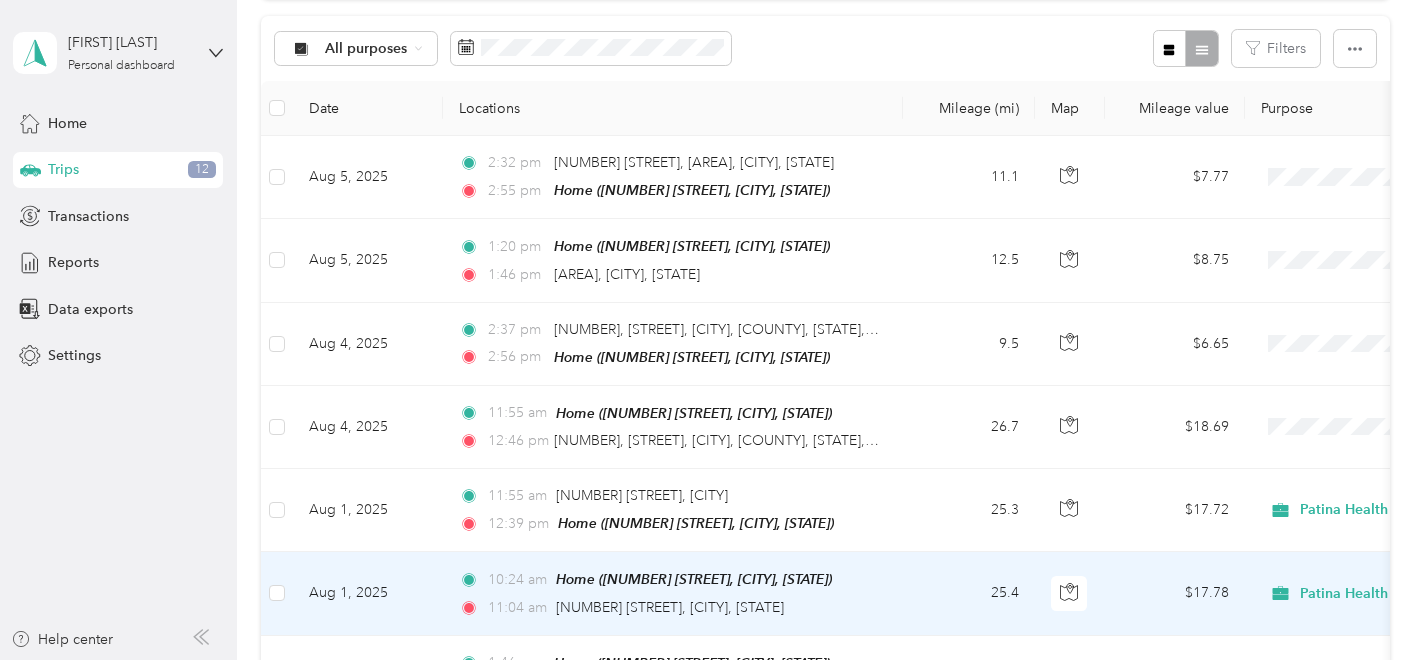 scroll, scrollTop: 200, scrollLeft: 0, axis: vertical 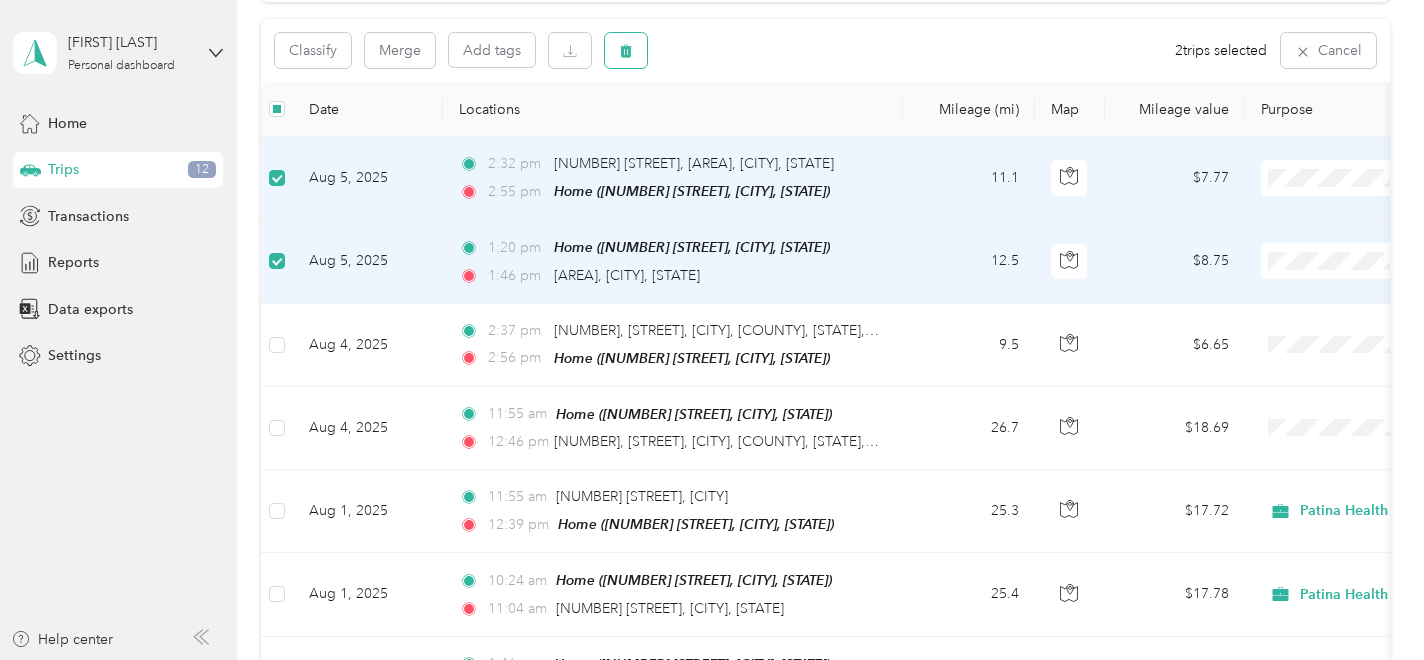 click at bounding box center [626, 50] 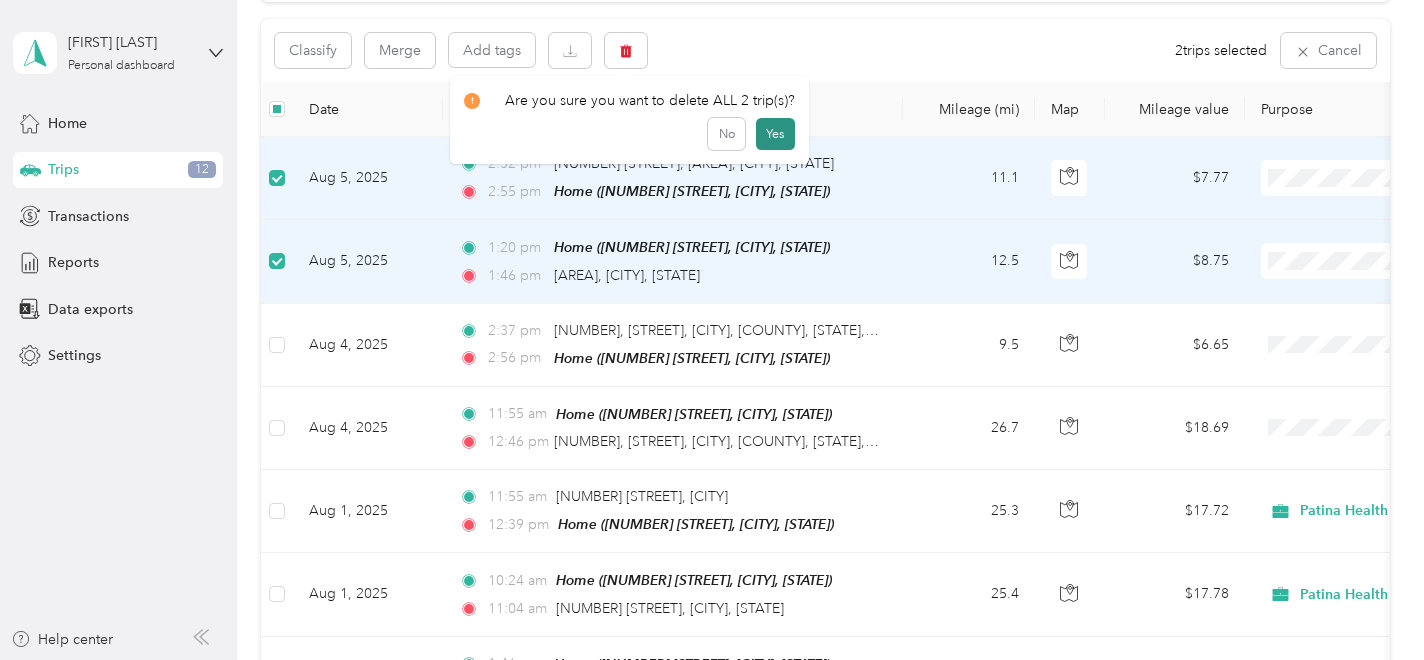 click on "Yes" at bounding box center (775, 134) 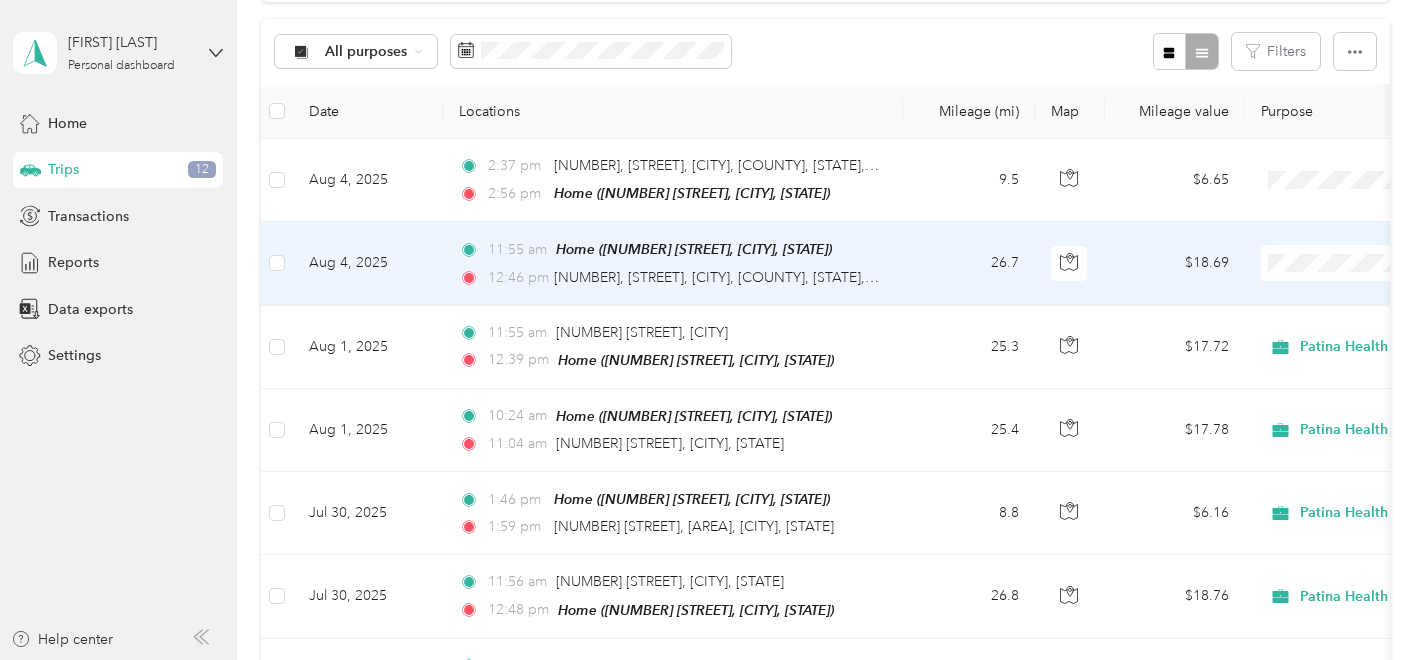click at bounding box center (1385, 263) 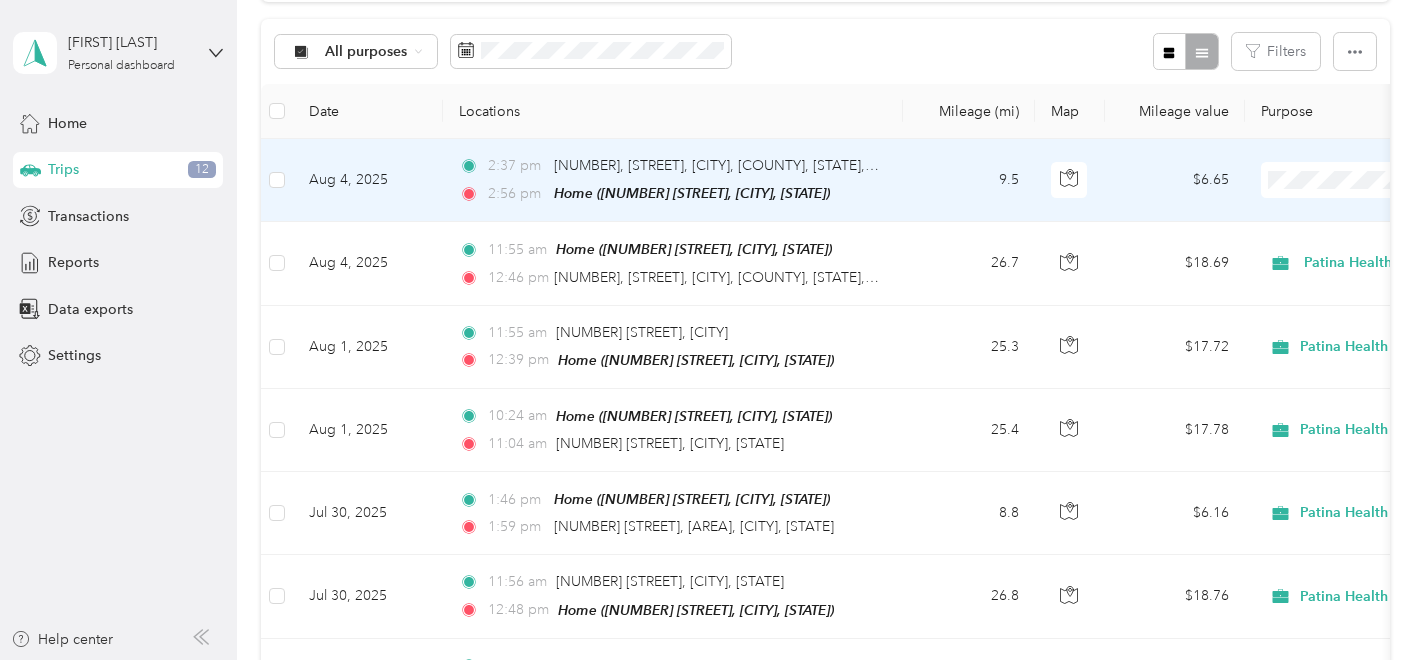 click on "Aug 4, 2025" at bounding box center [368, 180] 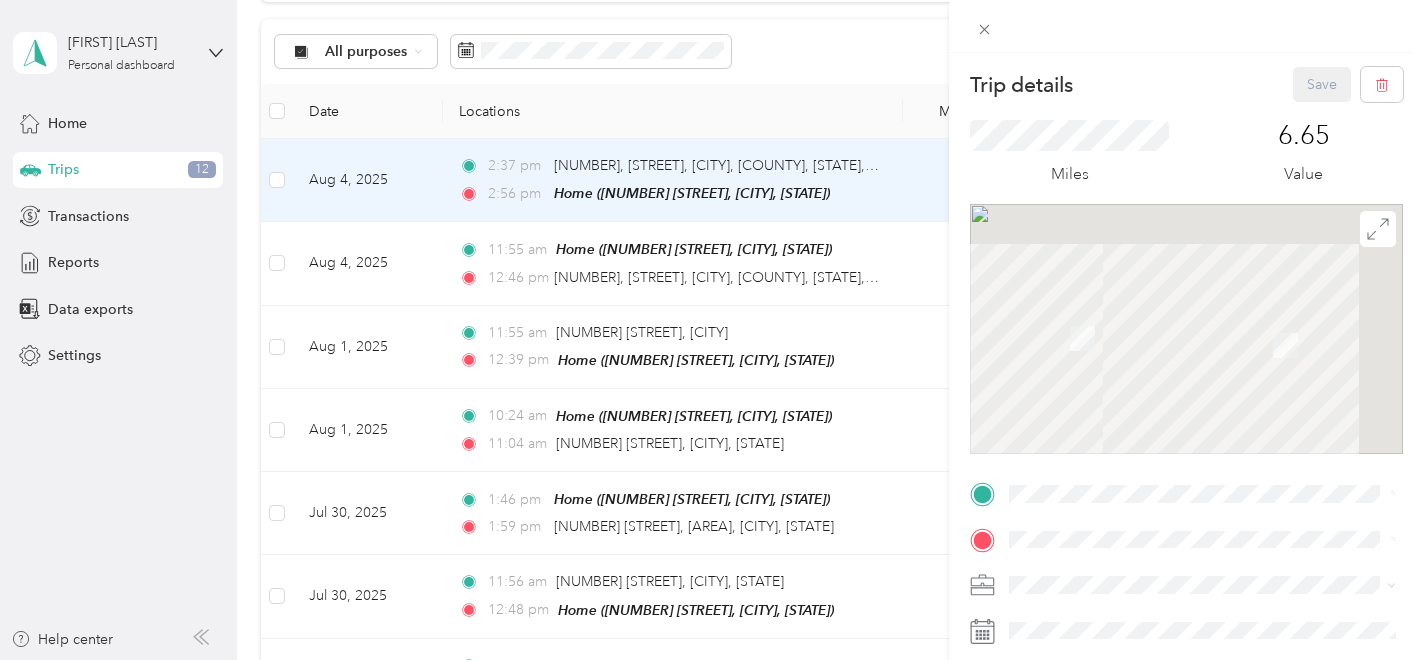 scroll, scrollTop: 0, scrollLeft: 0, axis: both 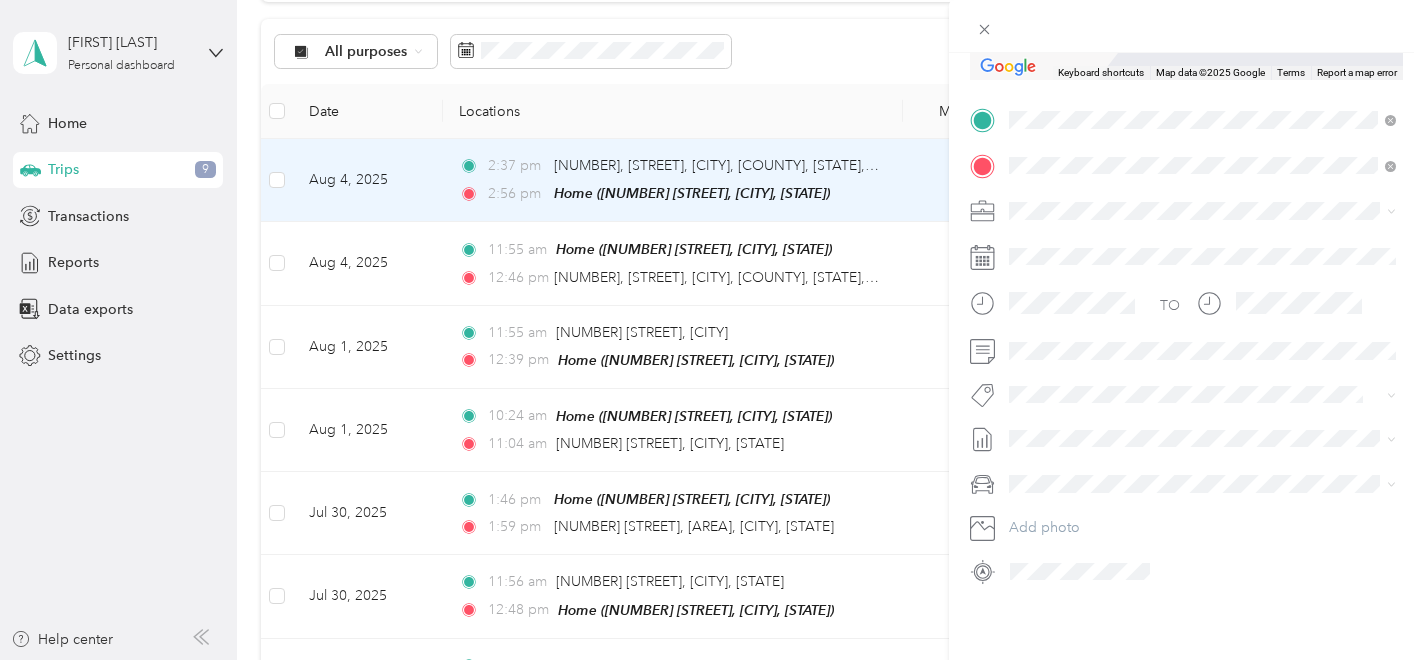 click on "[NUMBER] [STREET]
[CITY], [STATE] [POSTAL_CODE], [COUNTRY]" at bounding box center [1191, 200] 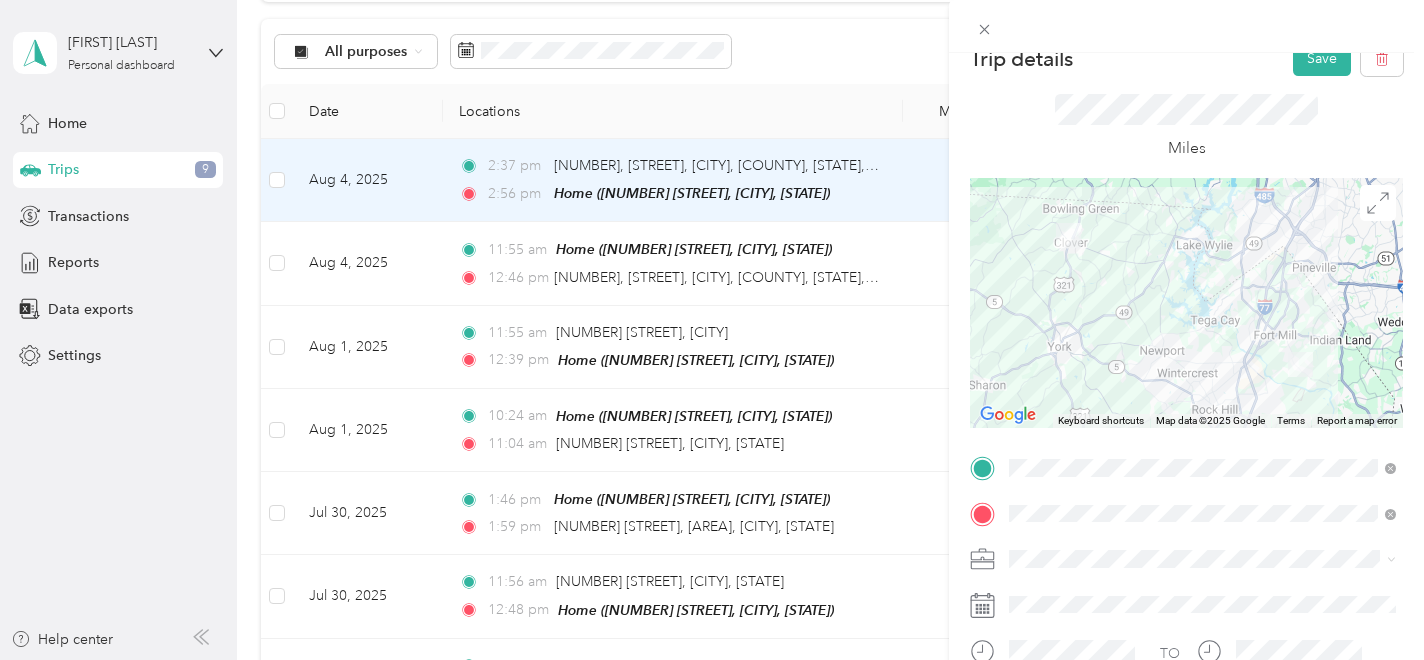 scroll, scrollTop: 0, scrollLeft: 0, axis: both 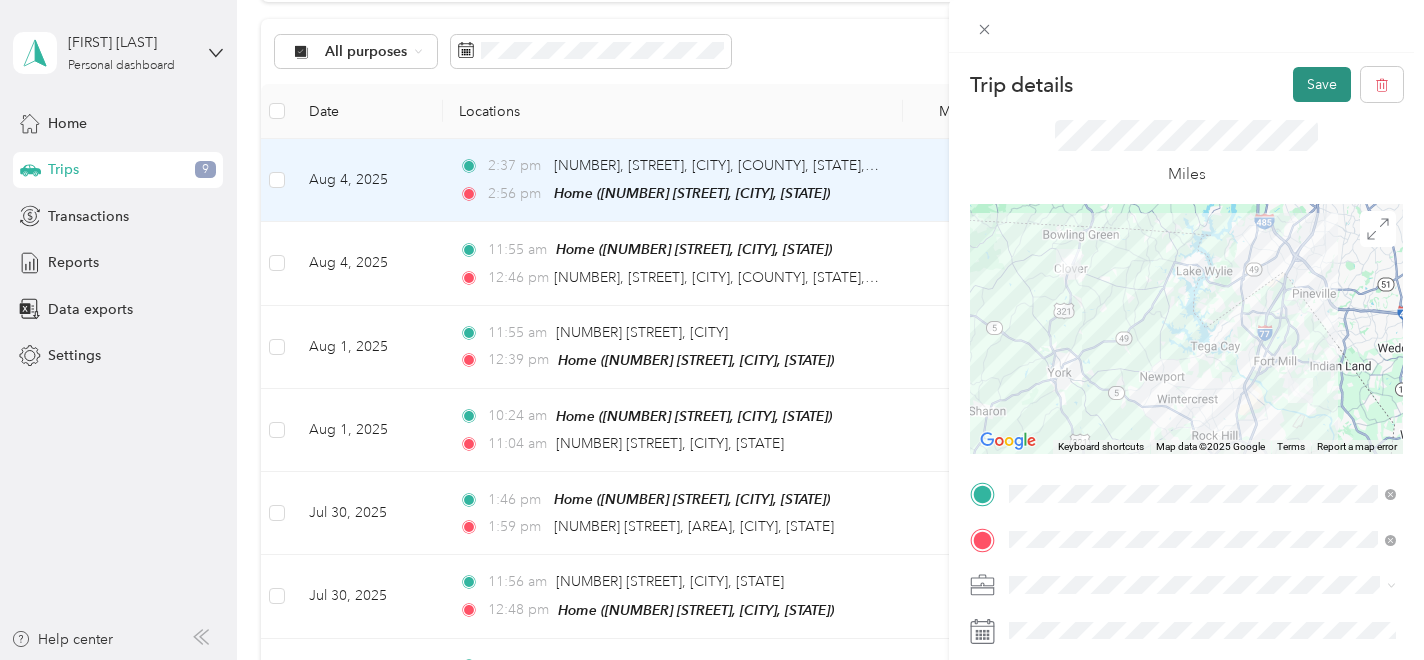 click on "Save" at bounding box center [1322, 84] 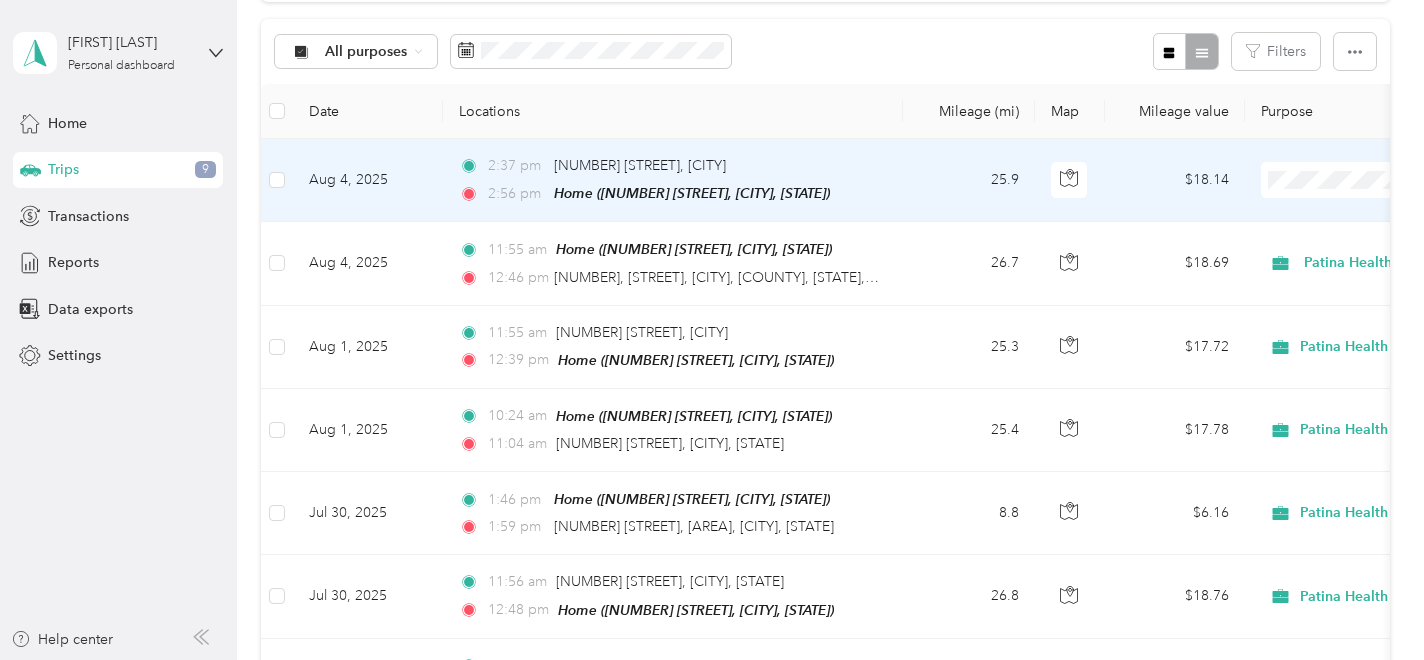 click on "Patina Health" at bounding box center [1318, 217] 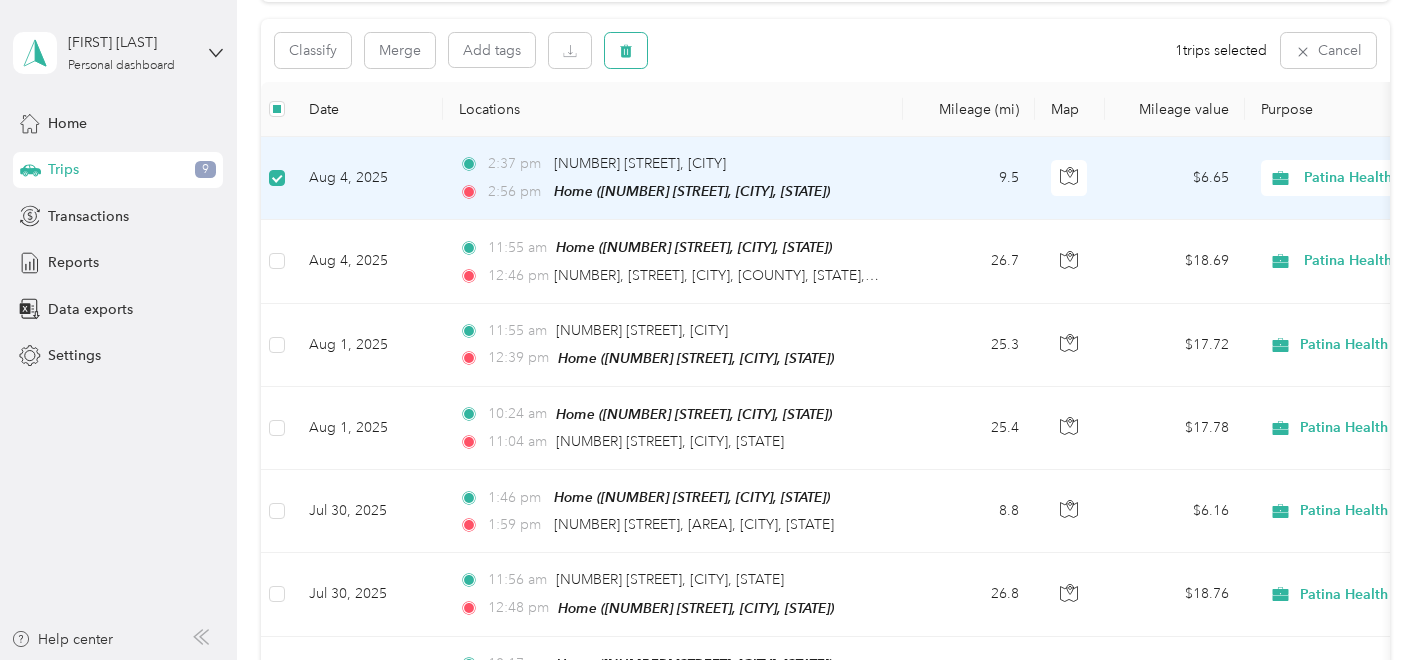 click at bounding box center (626, 50) 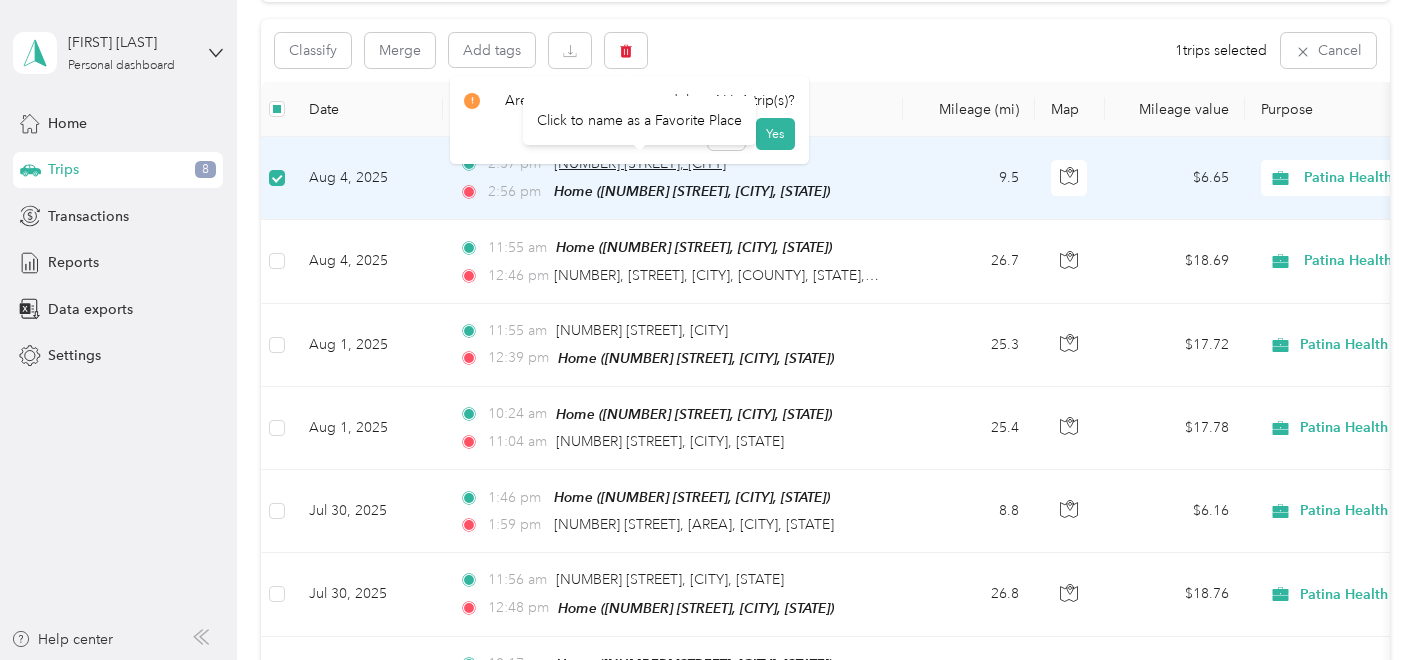 click on "[NUMBER] [STREET], [CITY]" at bounding box center [640, 163] 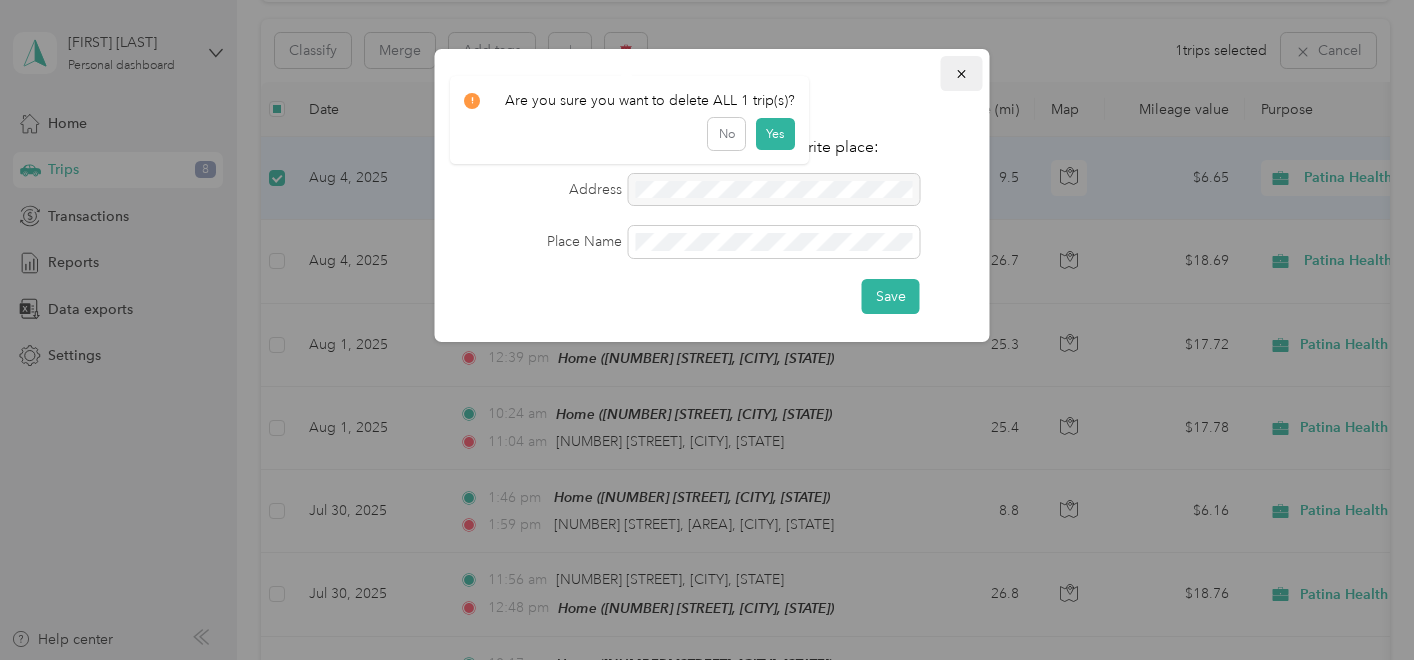 click 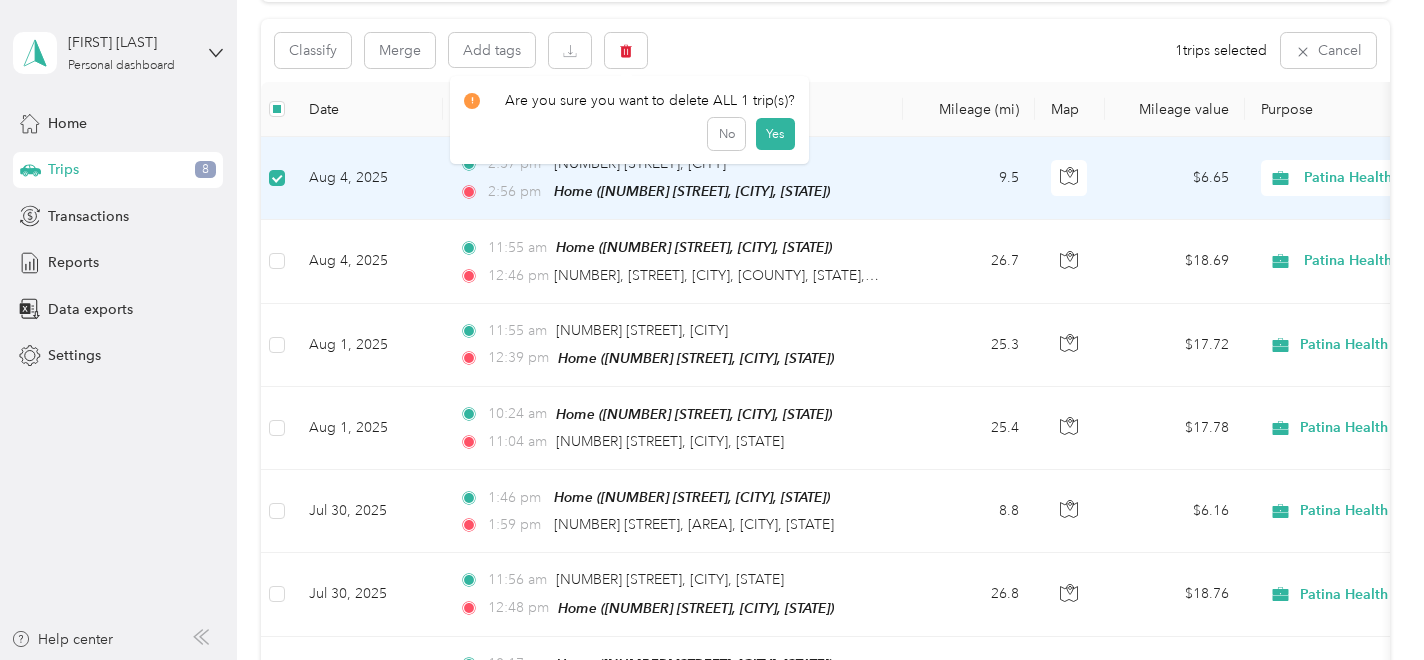 click on "Aug 4, 2025" at bounding box center (368, 178) 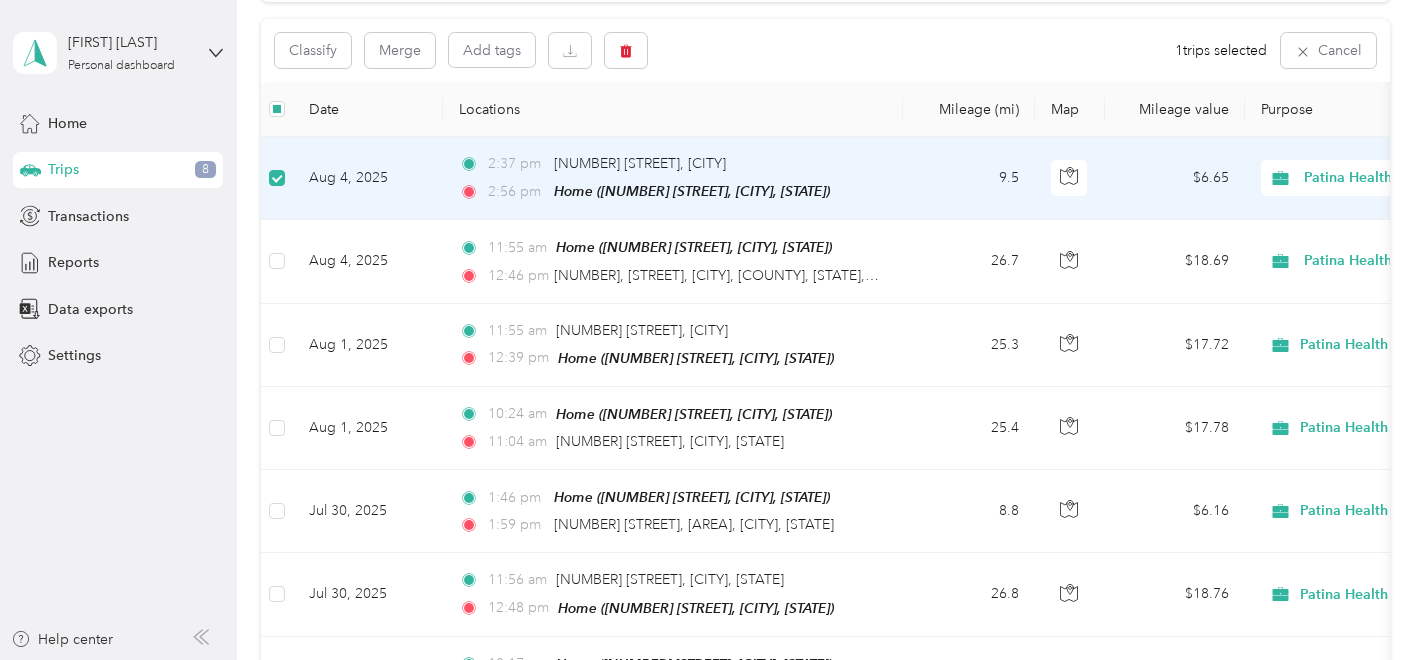 click on "Aug 4, 2025" at bounding box center (368, 178) 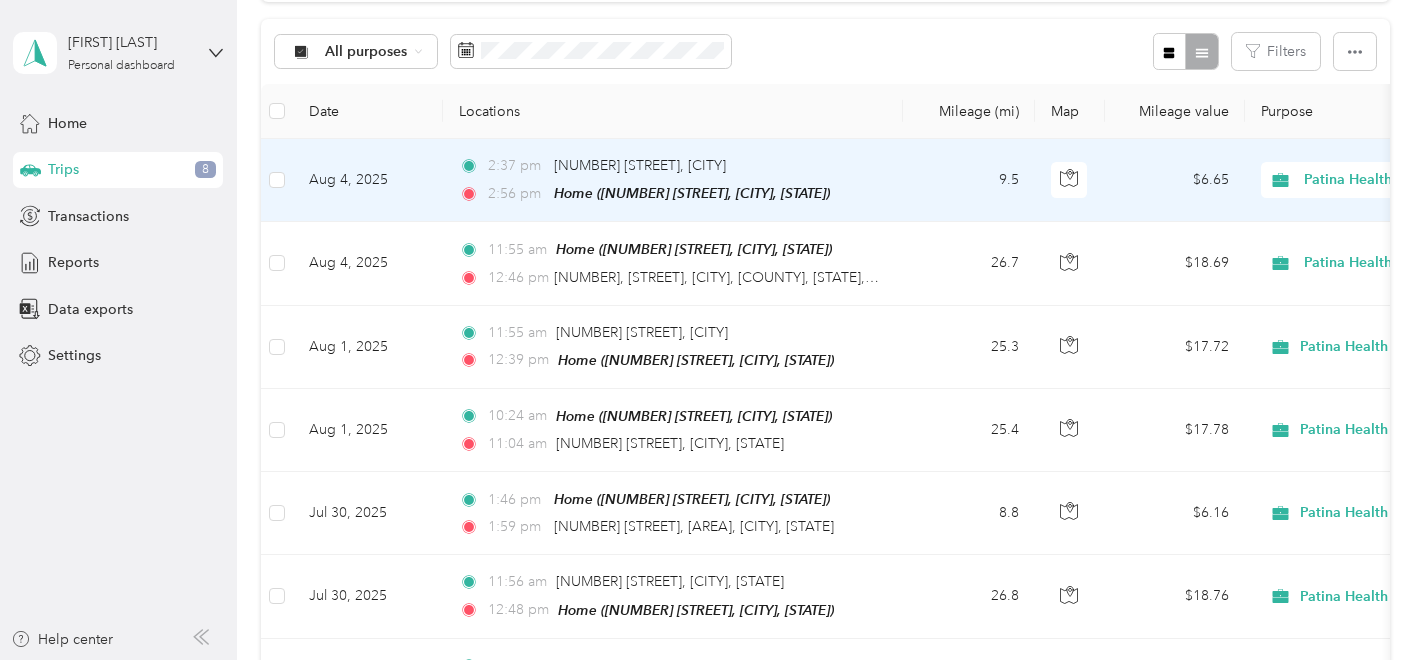 click on "Aug 4, 2025" at bounding box center [368, 180] 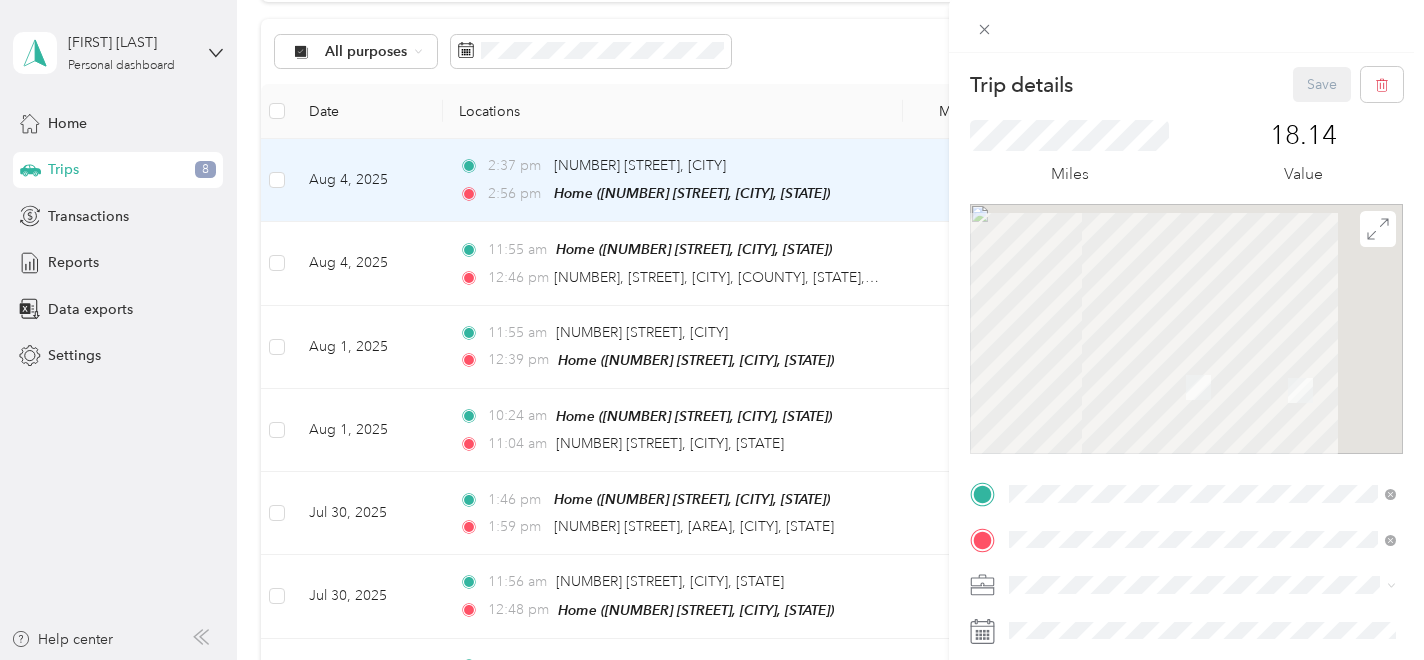 scroll, scrollTop: 0, scrollLeft: 0, axis: both 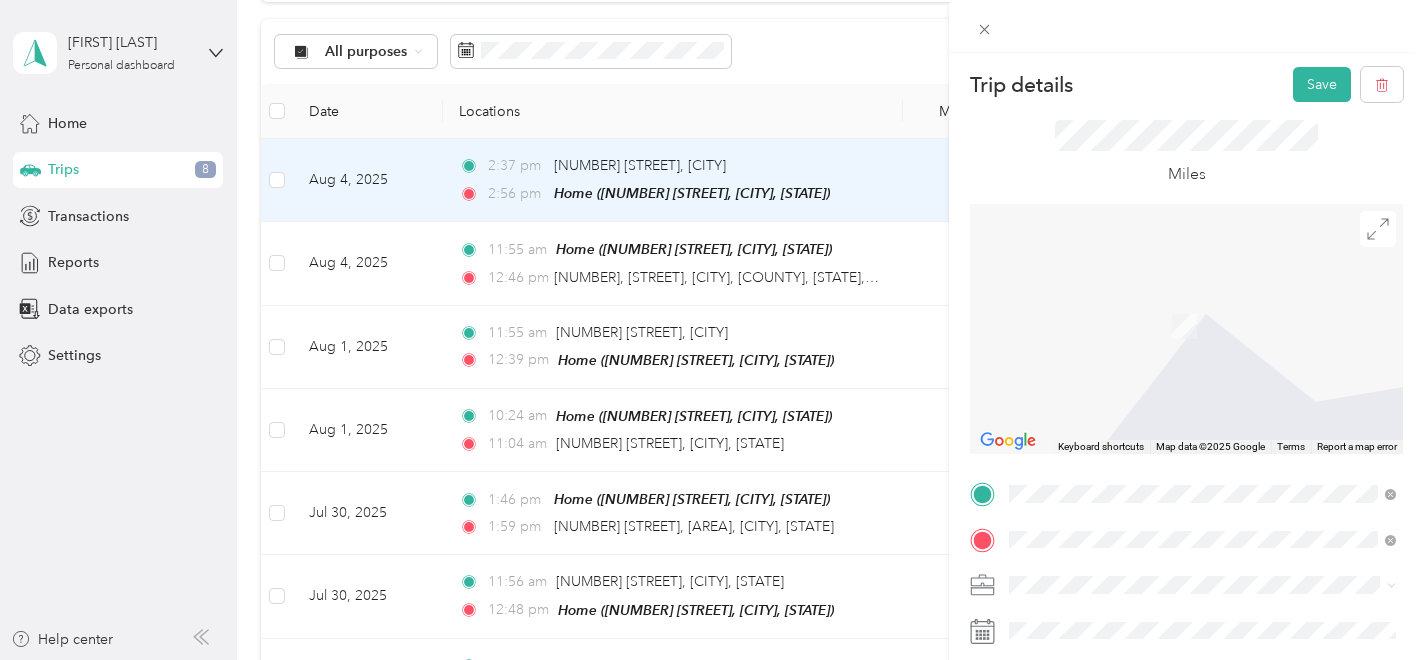 click on "[NUMBER] [STREET]
[CITY], [STATE] [POSTAL_CODE], [COUNTRY]" at bounding box center [1191, 336] 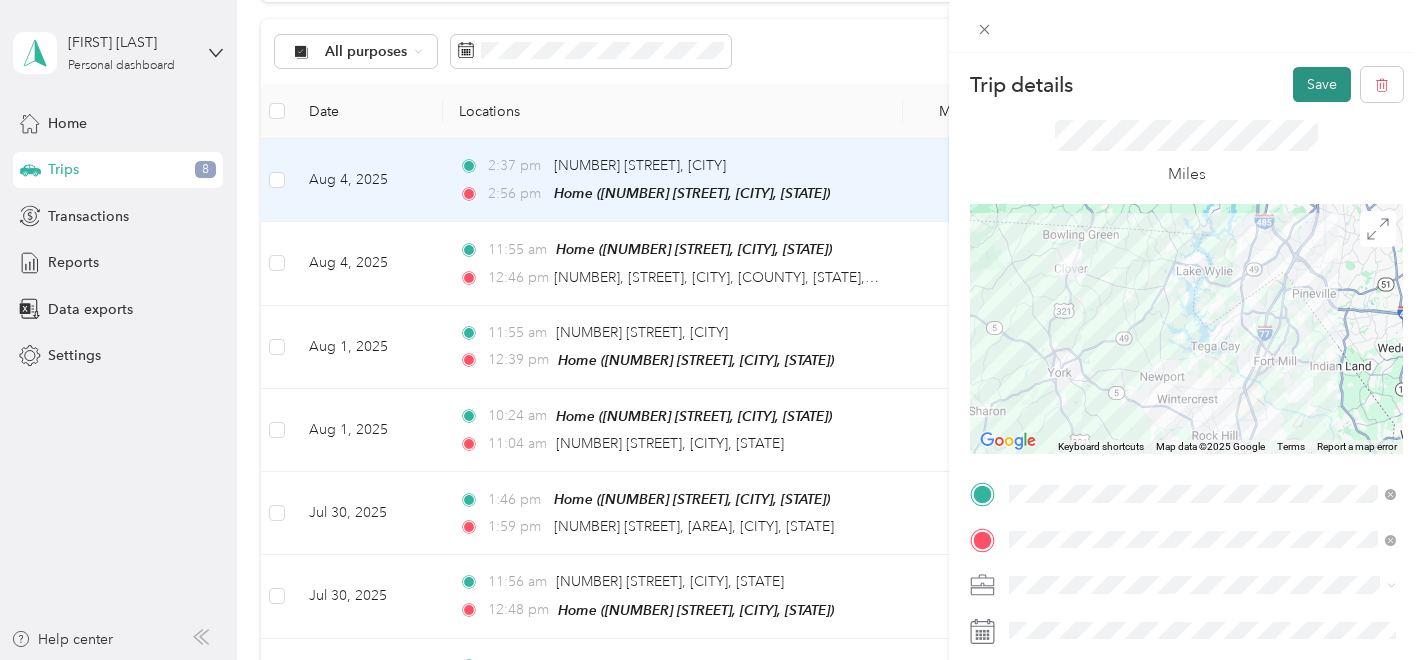 click on "Save" at bounding box center [1322, 84] 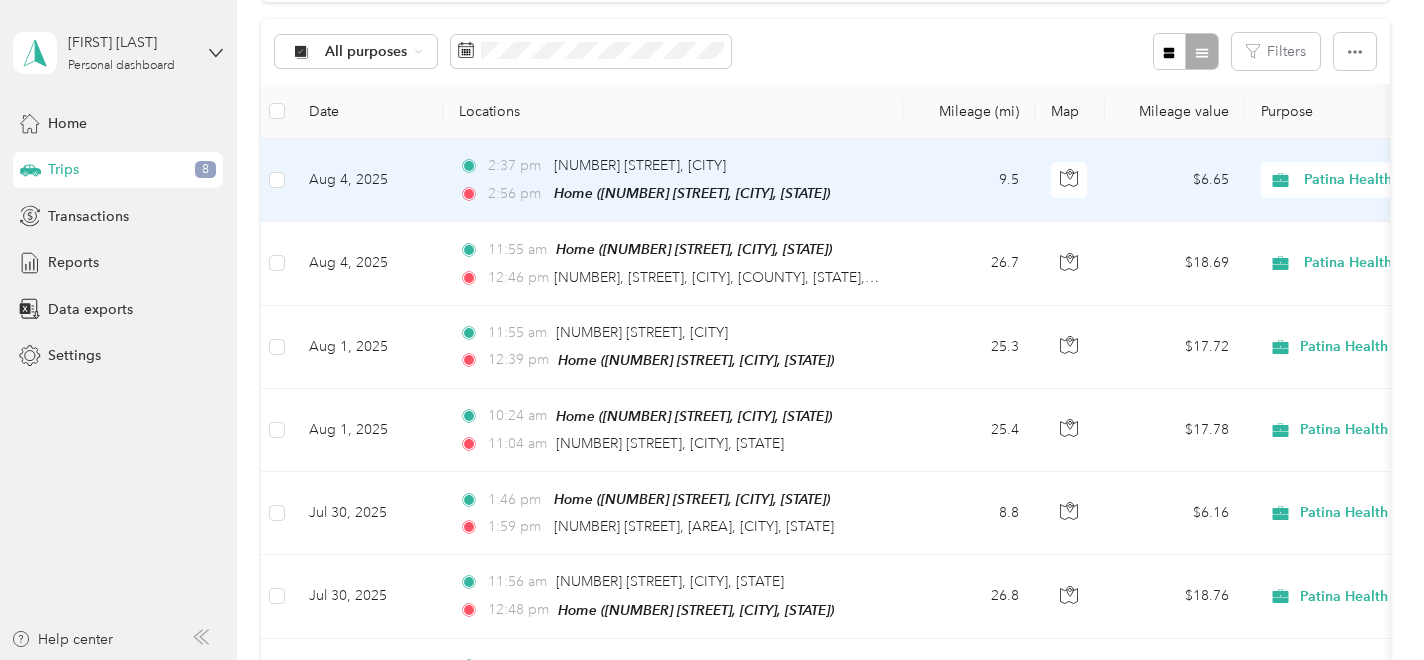 click on "Aug 4, 2025" at bounding box center (368, 180) 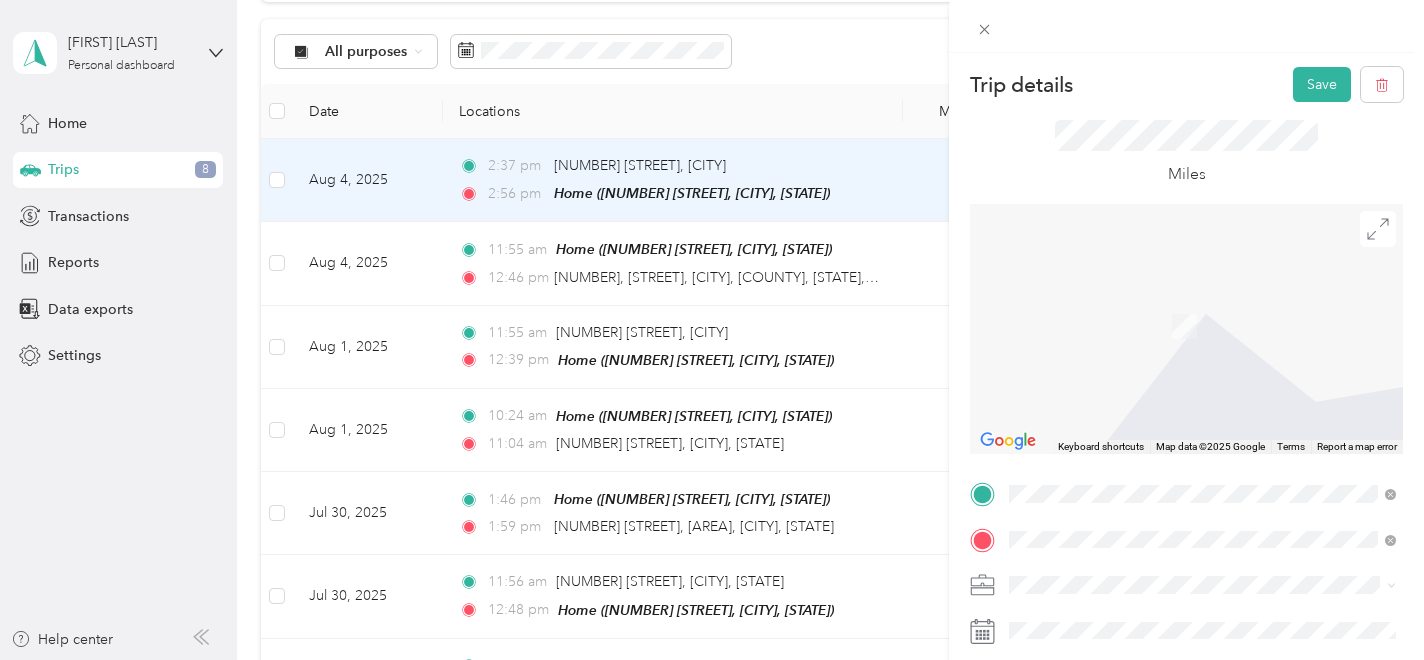 click on "[NUMBER] [STREET]
[CITY], [STATE] [POSTAL_CODE], [COUNTRY]" at bounding box center [1191, 336] 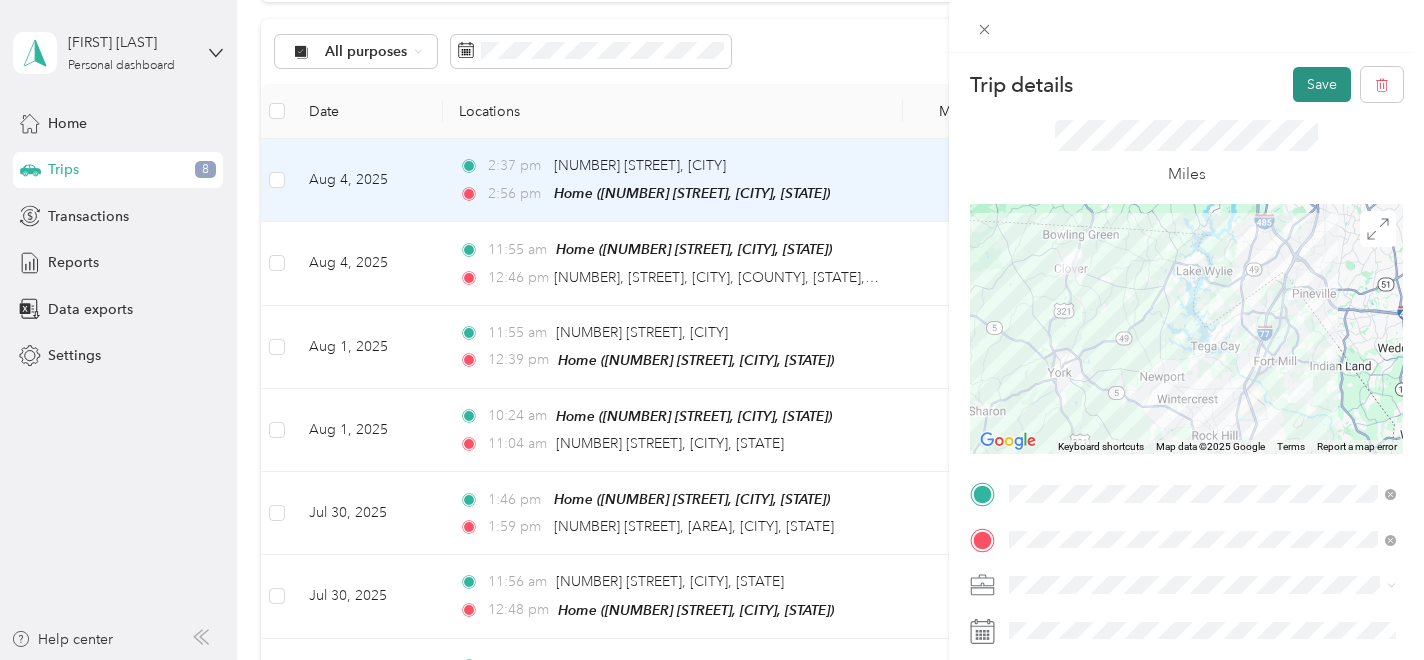 click on "Save" at bounding box center [1322, 84] 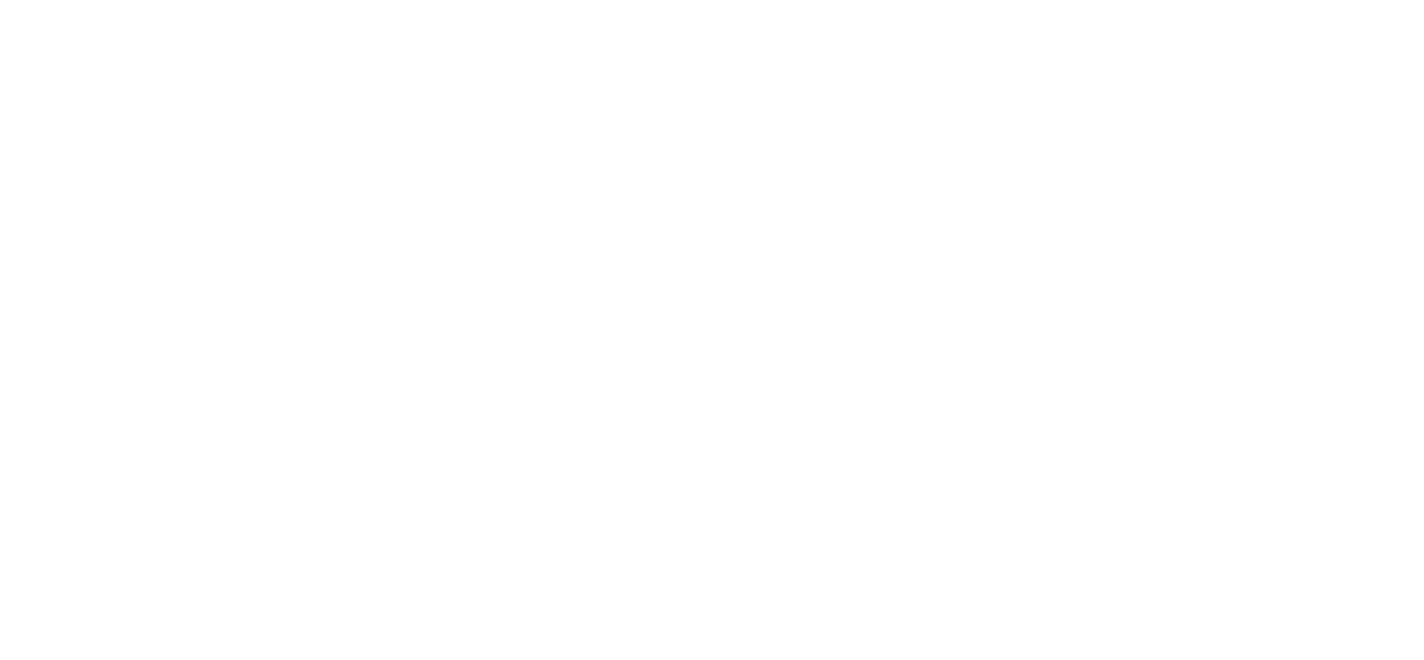 scroll, scrollTop: 0, scrollLeft: 0, axis: both 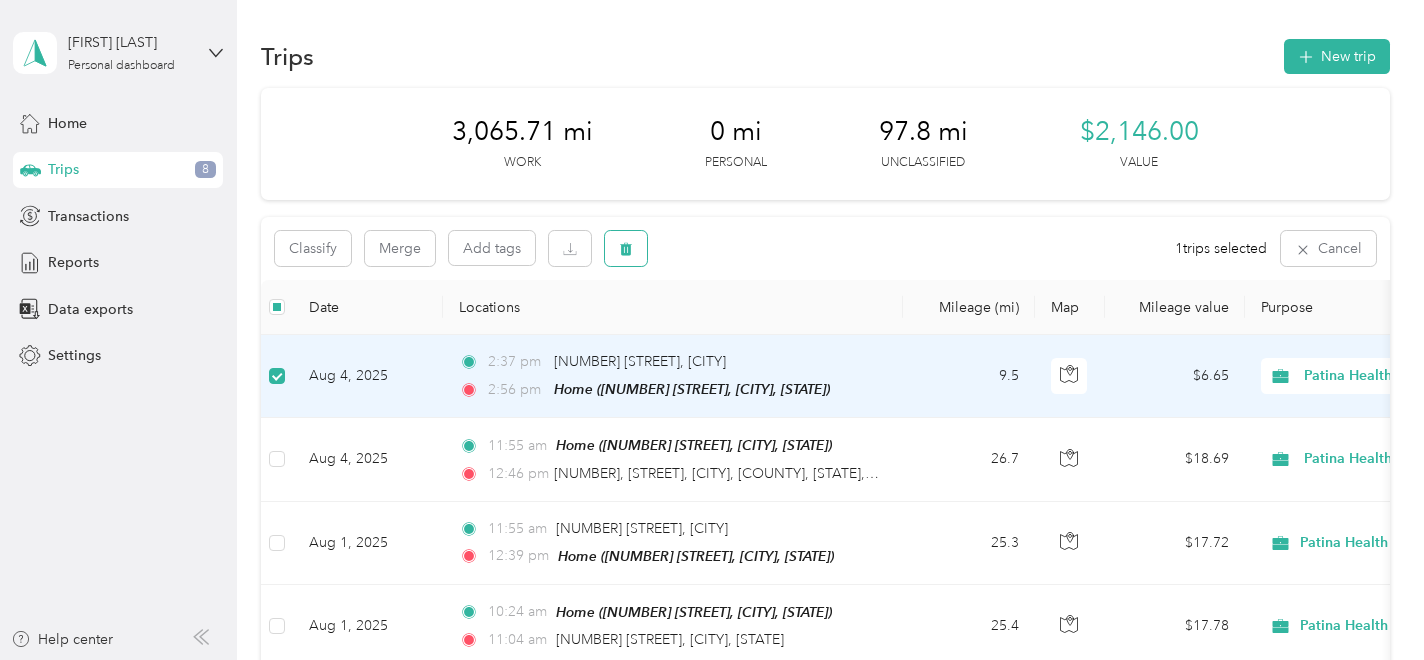click at bounding box center (626, 248) 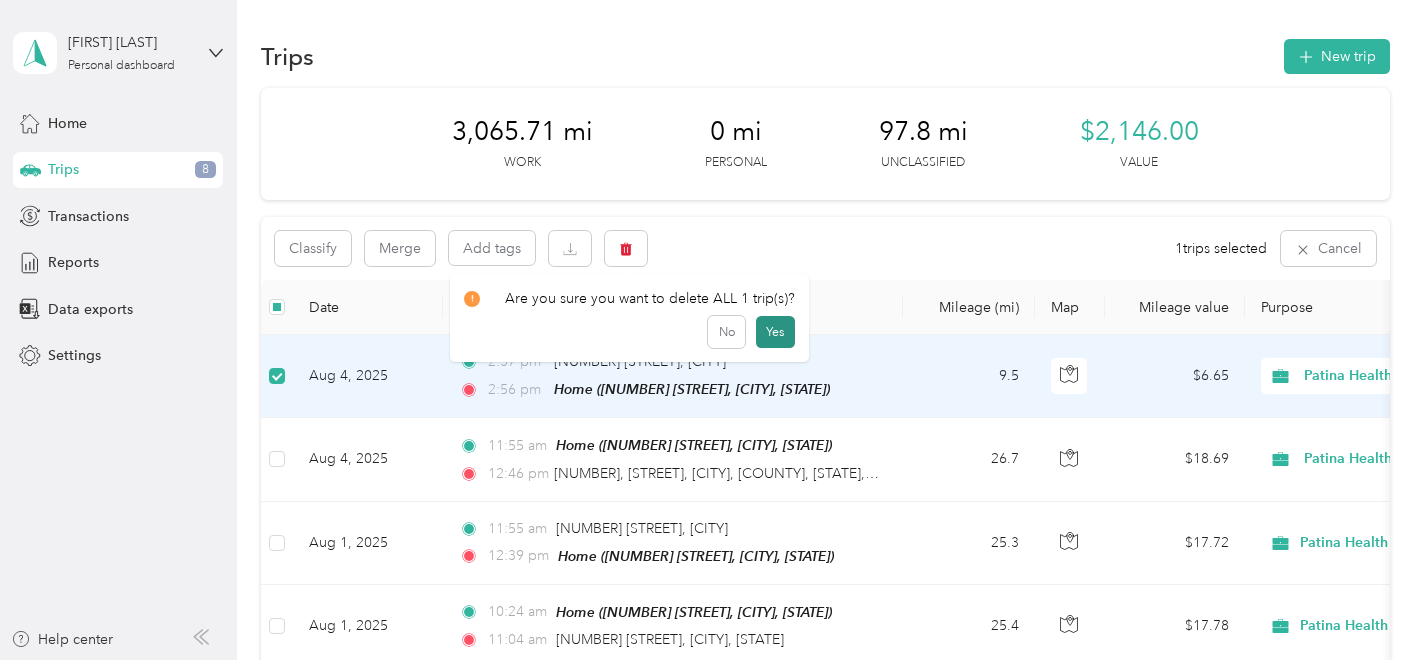 click on "Yes" at bounding box center [775, 332] 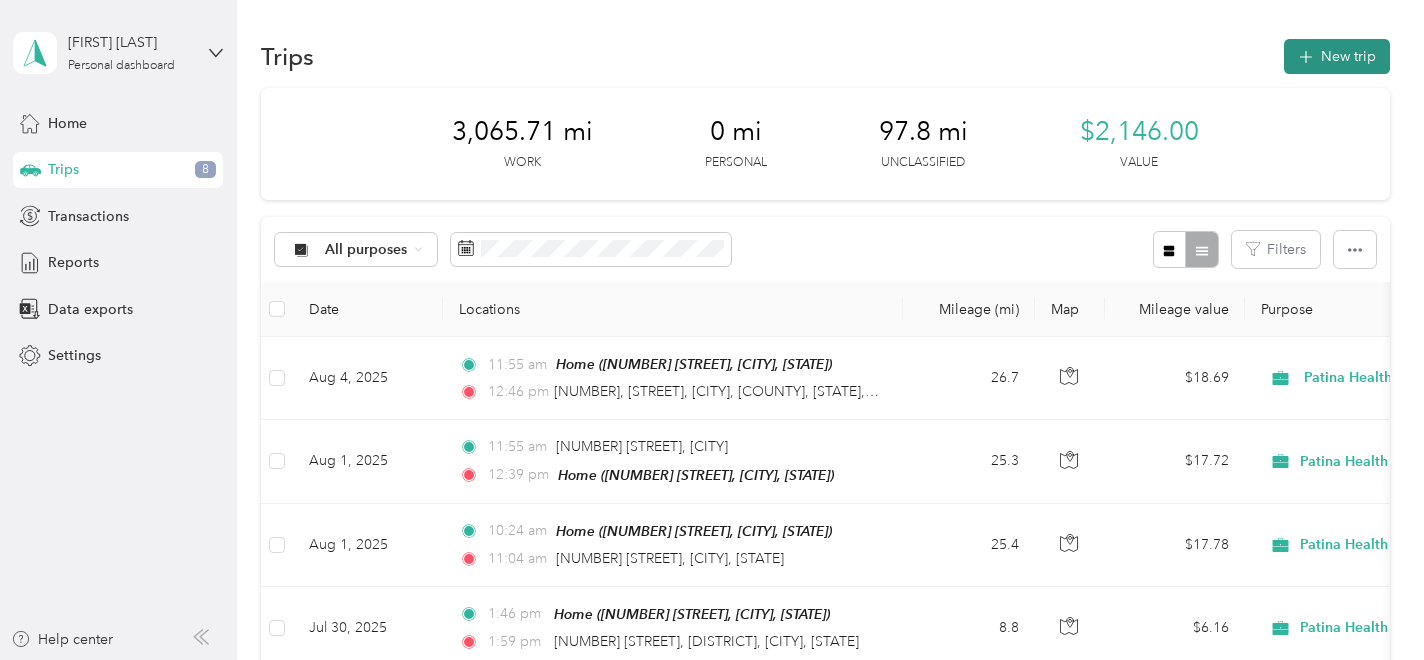 click on "New trip" at bounding box center (1337, 56) 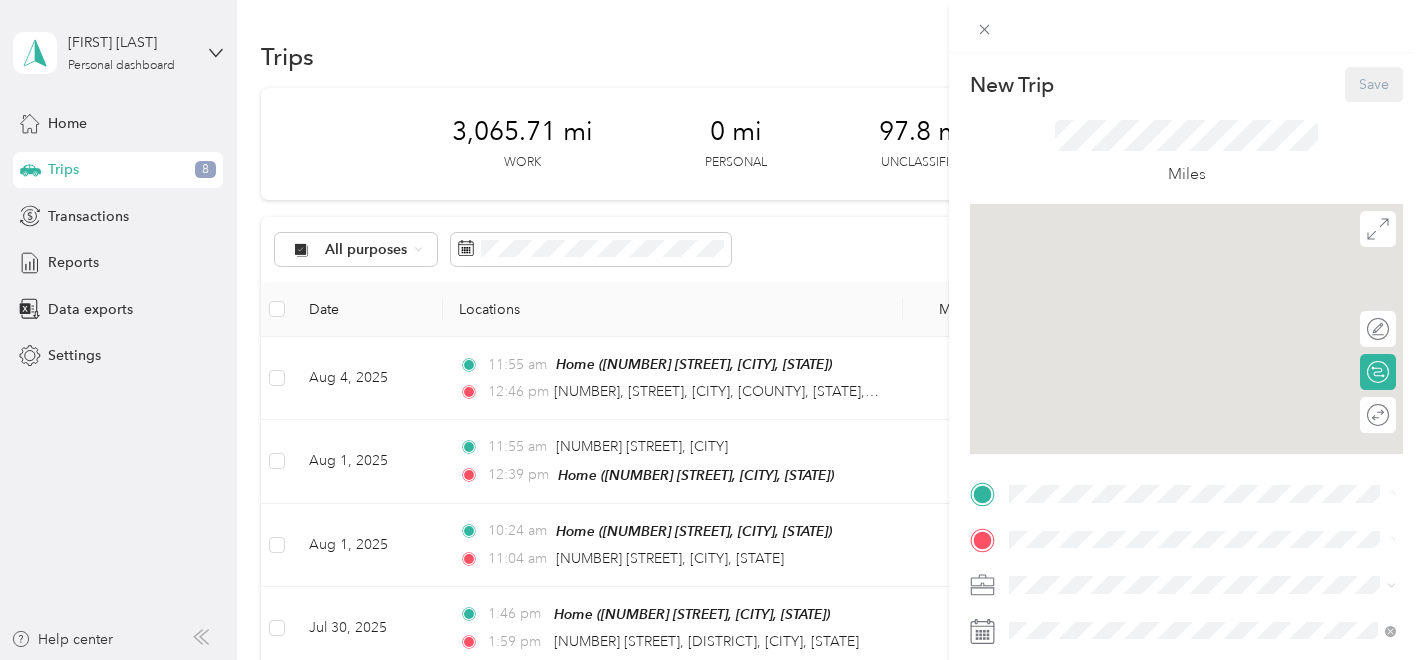 scroll, scrollTop: 0, scrollLeft: 0, axis: both 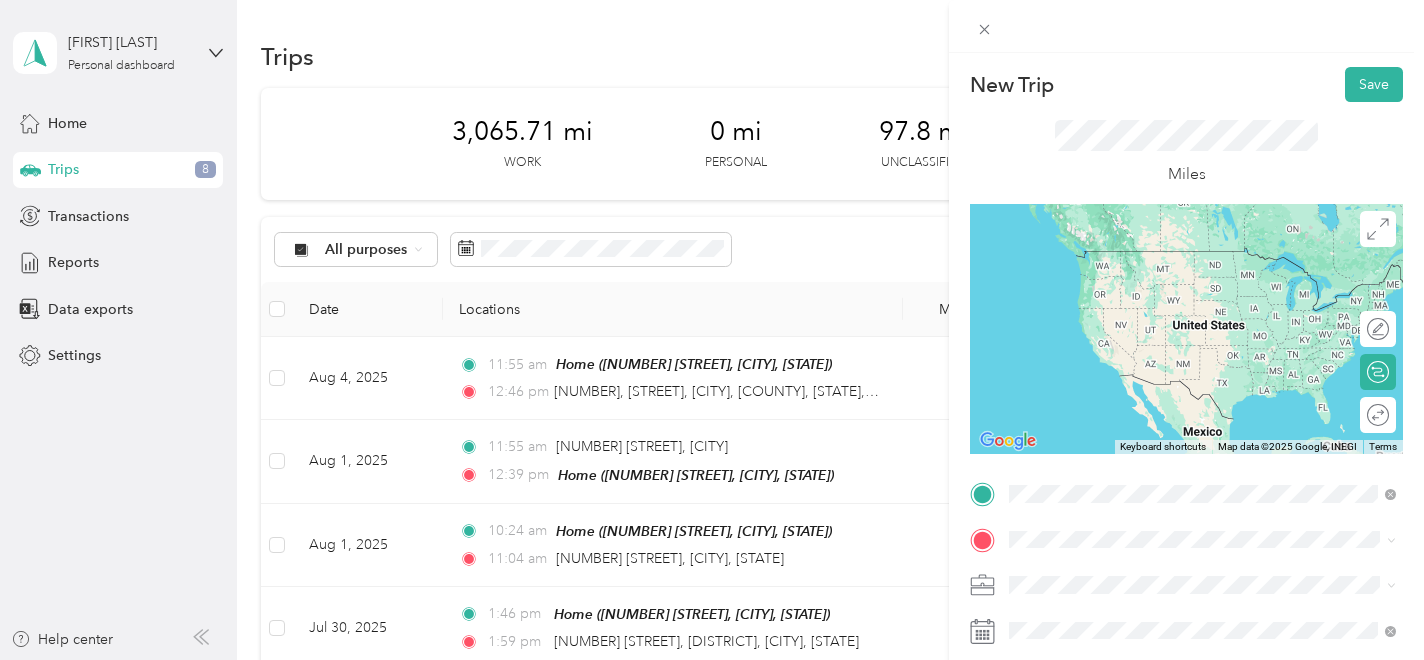 click on "[NUMBER] [STREET]
[CITY], [STATE] [POSTAL_CODE], [COUNTRY]" at bounding box center [1191, 315] 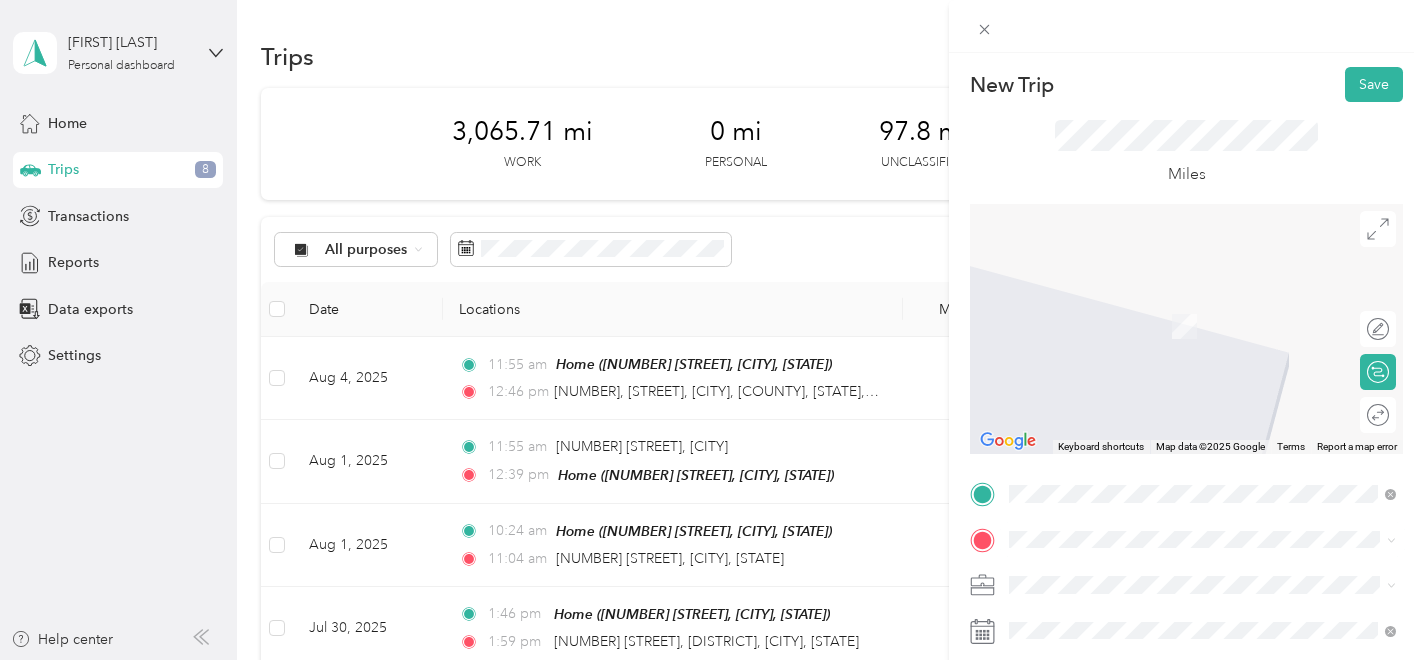 click on "Home [NUMBER] [STREET], [POSTAL_CODE], [CITY], [STATE], [COUNTRY]" at bounding box center [1218, 325] 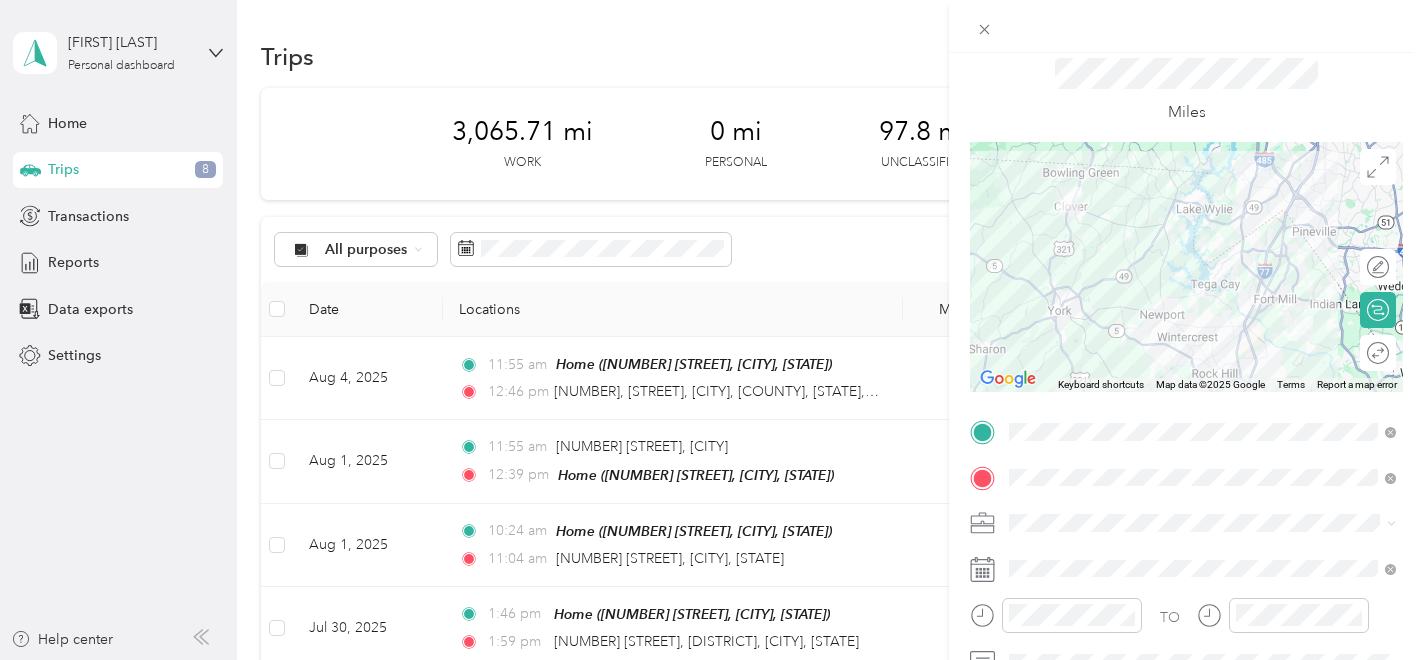 scroll, scrollTop: 73, scrollLeft: 0, axis: vertical 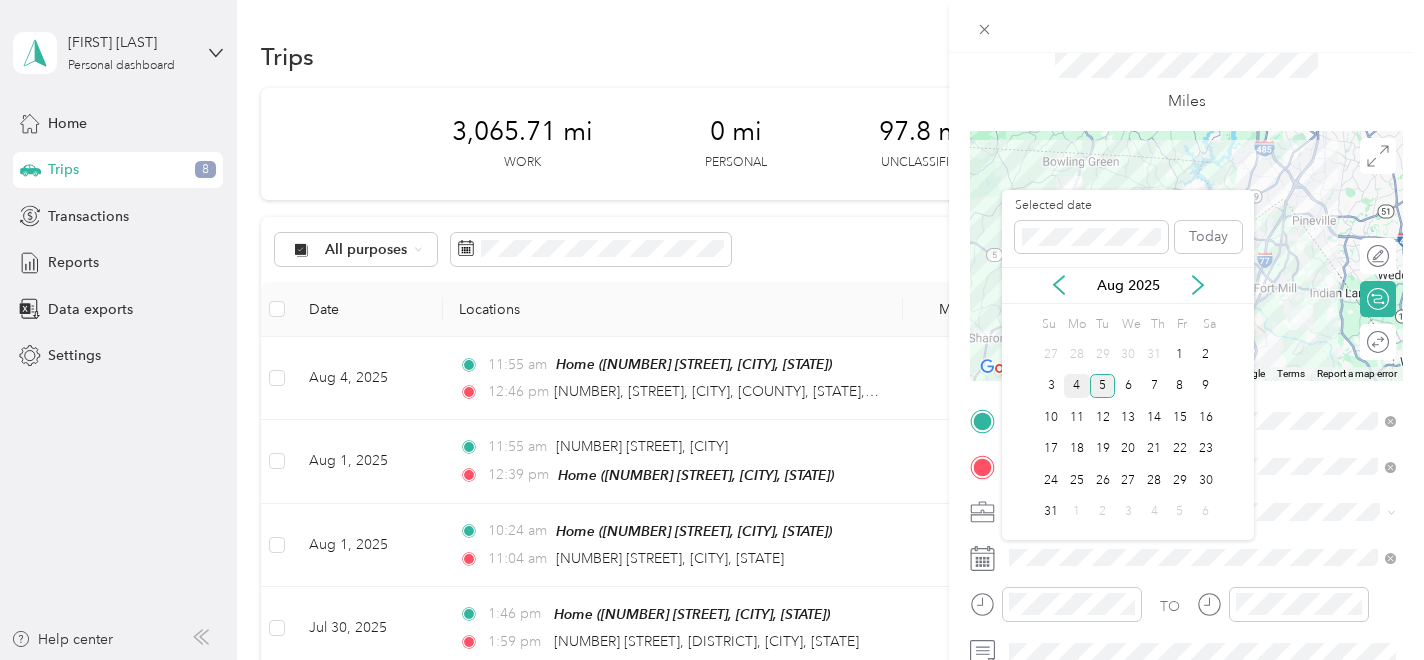 click on "4" at bounding box center [1077, 386] 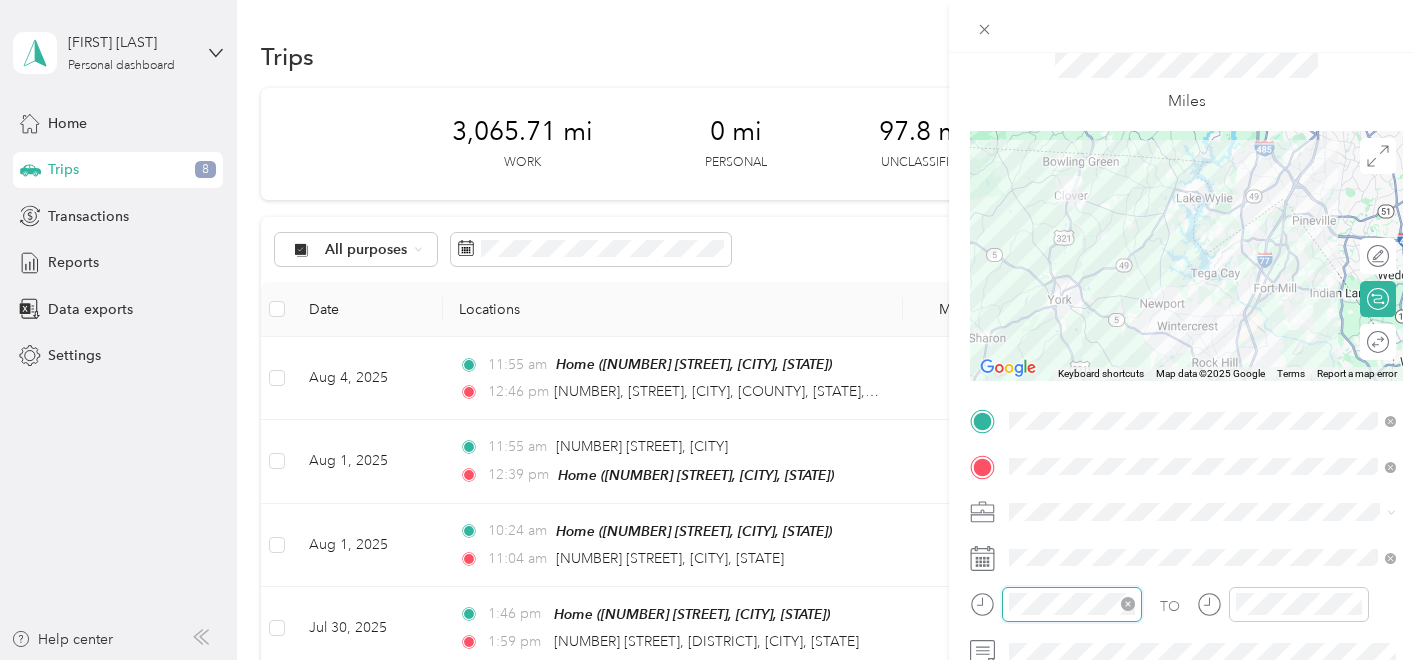 scroll, scrollTop: 84, scrollLeft: 0, axis: vertical 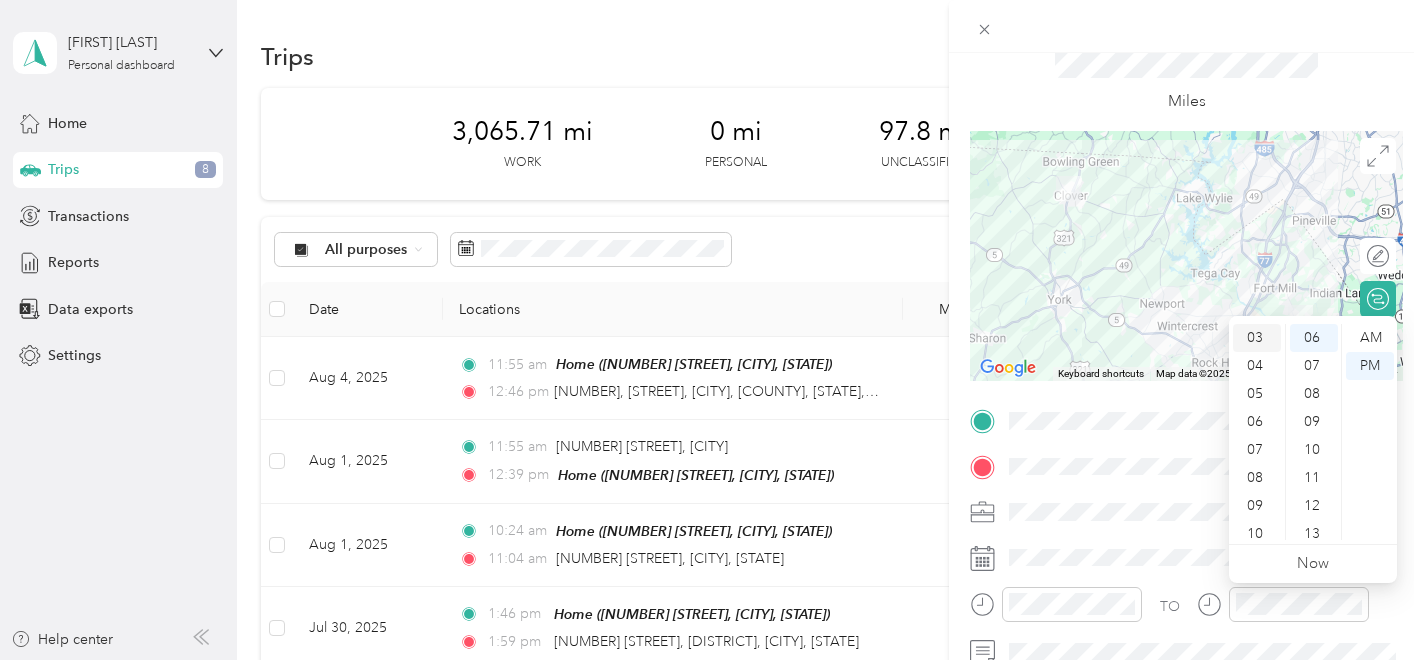 click on "03" at bounding box center (1257, 338) 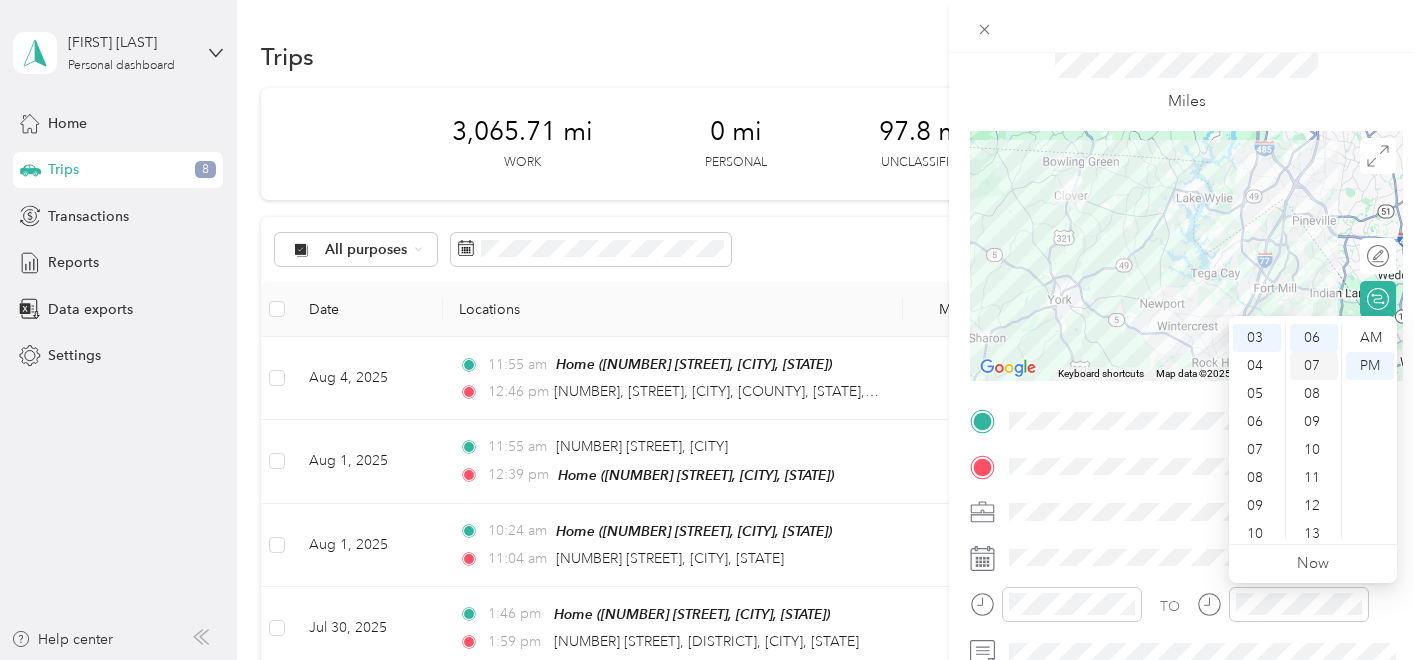 scroll, scrollTop: 0, scrollLeft: 0, axis: both 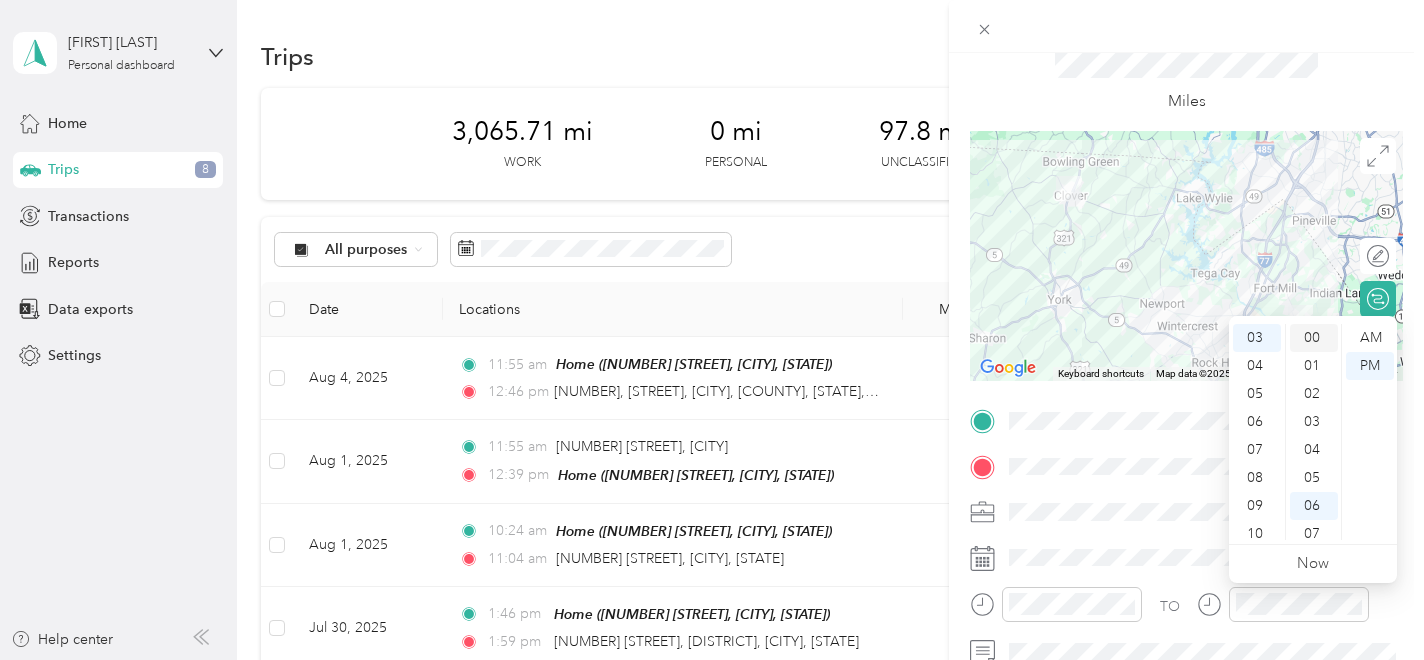 click on "00" at bounding box center [1314, 338] 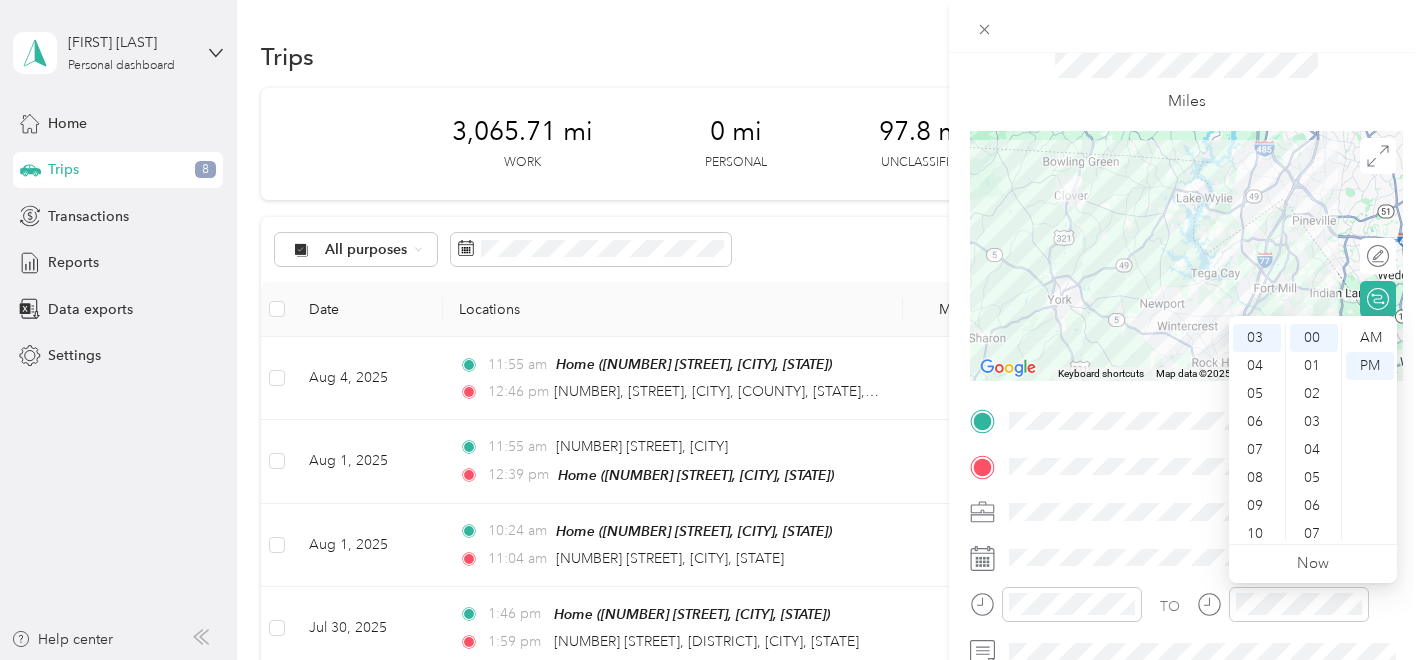 click on "AM PM" at bounding box center (1369, 432) 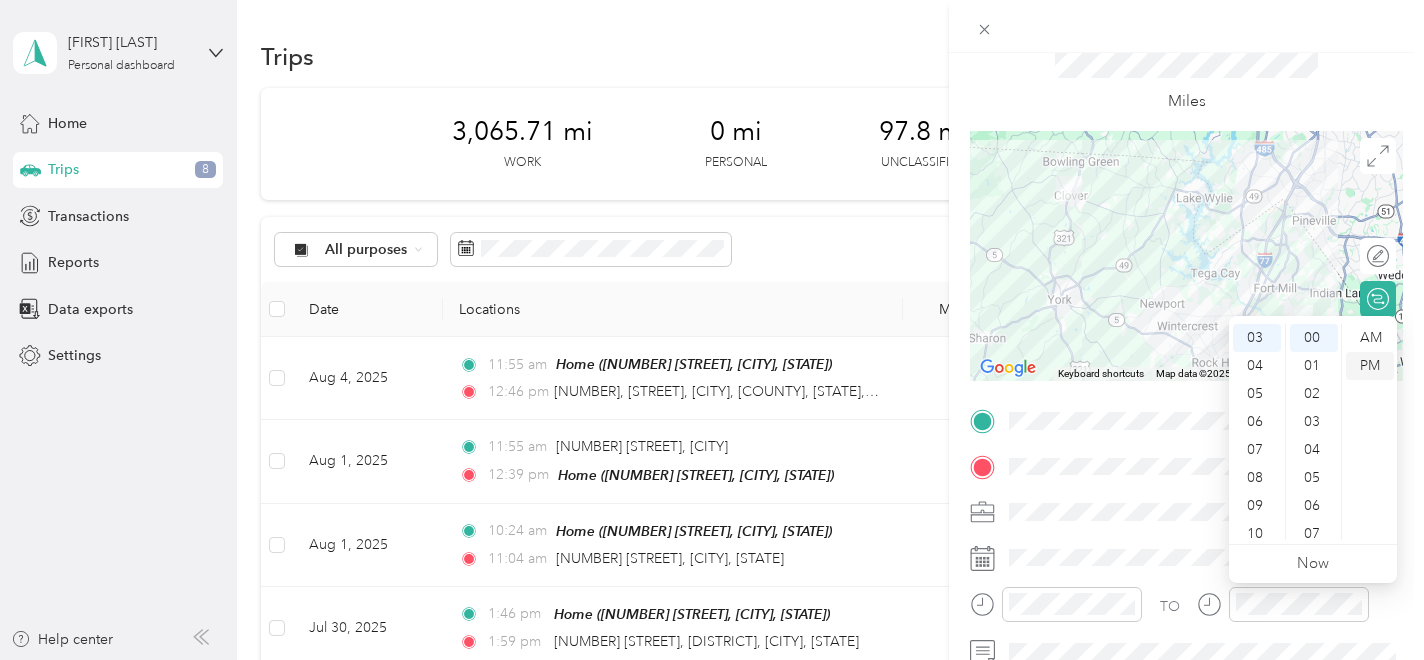 click on "PM" at bounding box center [1370, 366] 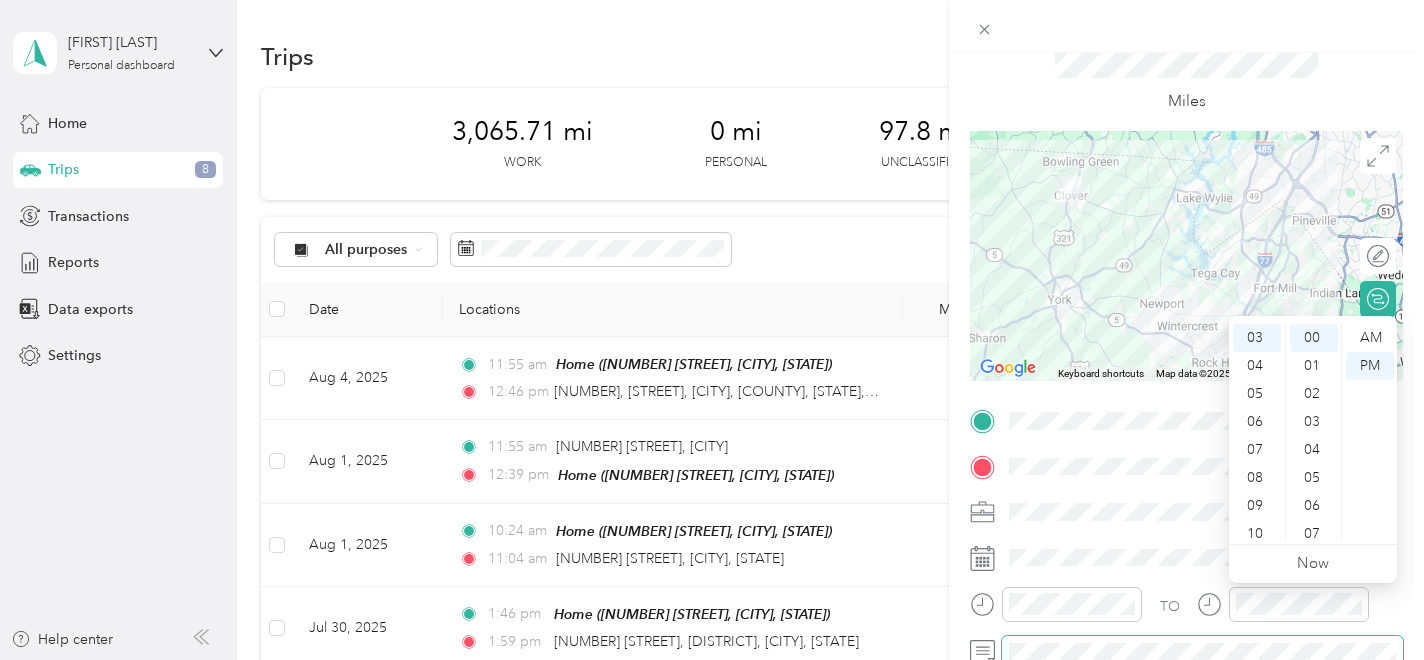 click at bounding box center [1202, 652] 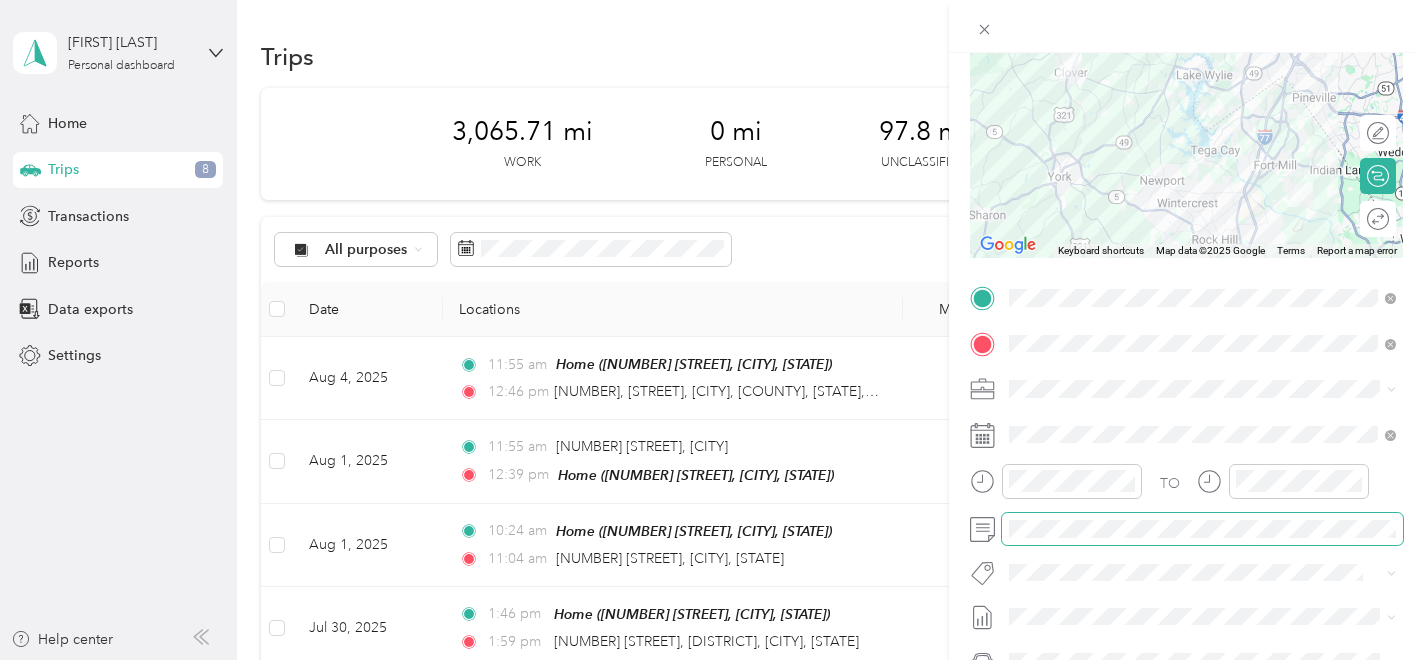 scroll, scrollTop: 0, scrollLeft: 0, axis: both 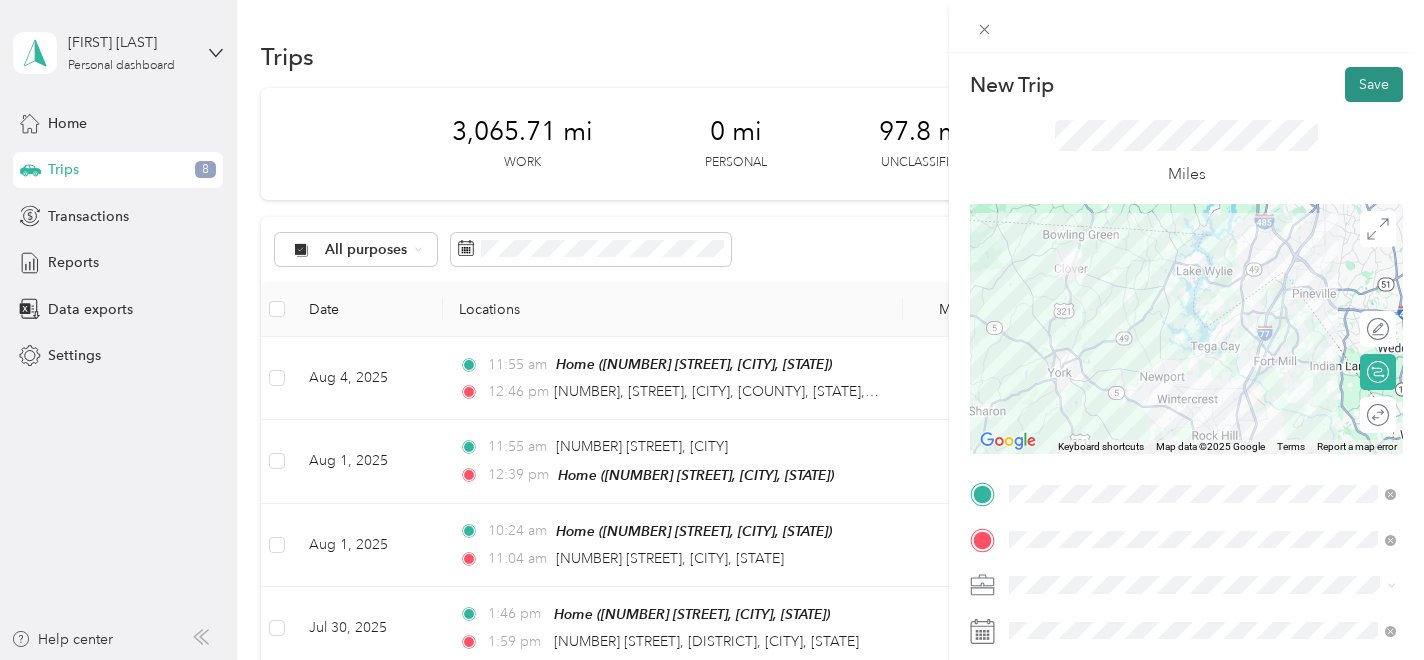 click on "Save" at bounding box center [1374, 84] 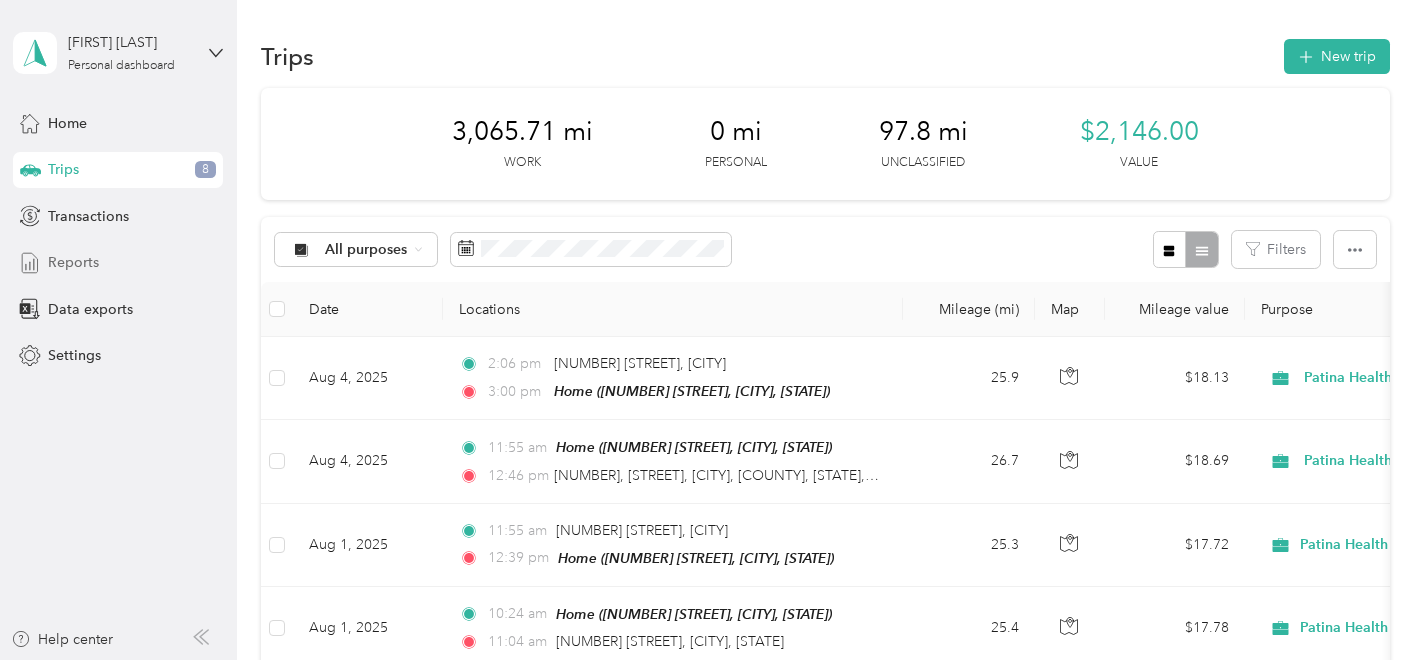 click on "Reports" at bounding box center (73, 262) 